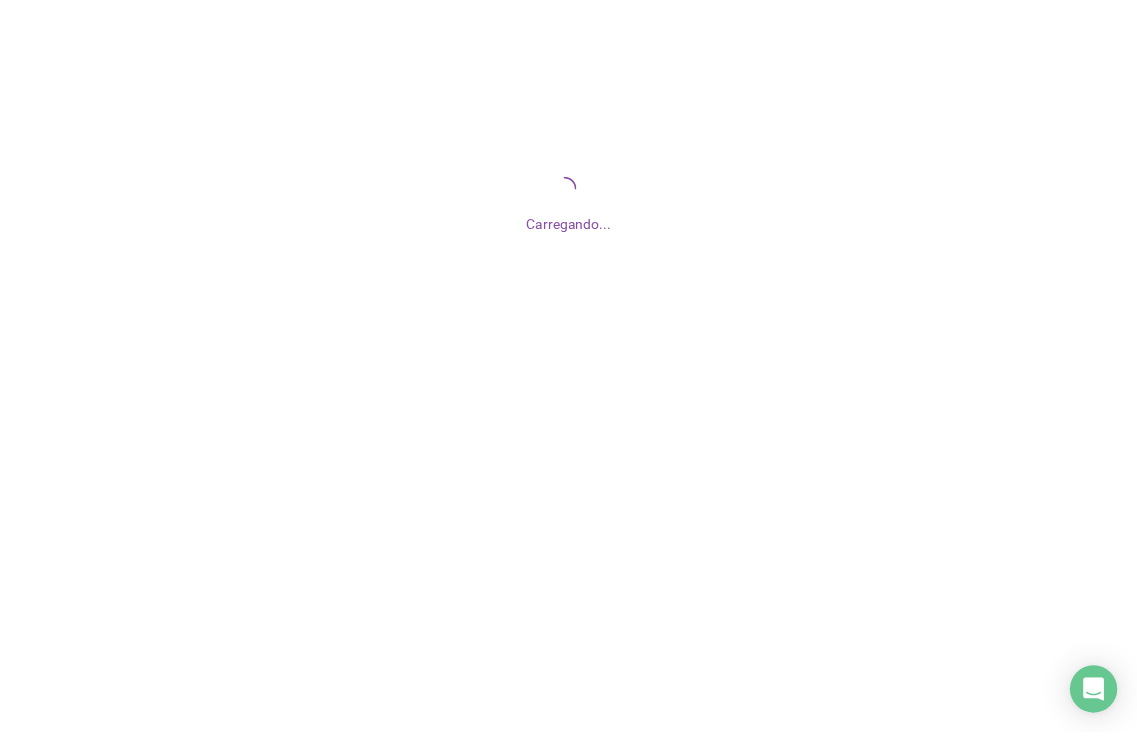 scroll, scrollTop: 0, scrollLeft: 0, axis: both 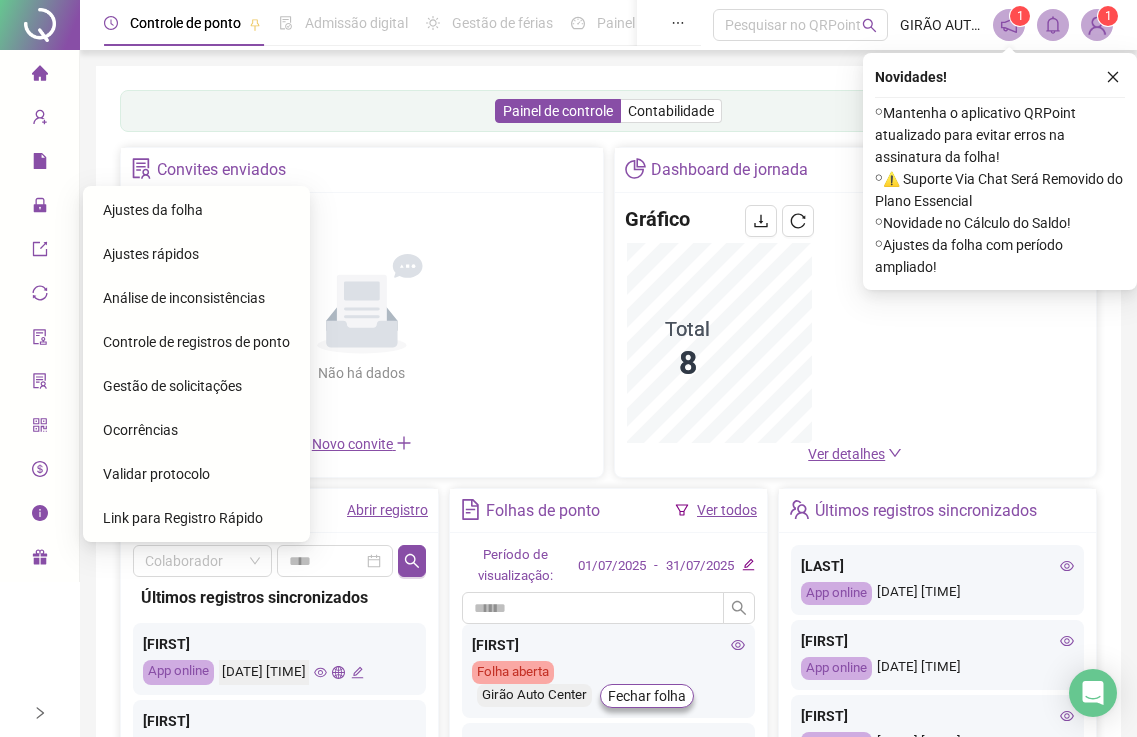 click 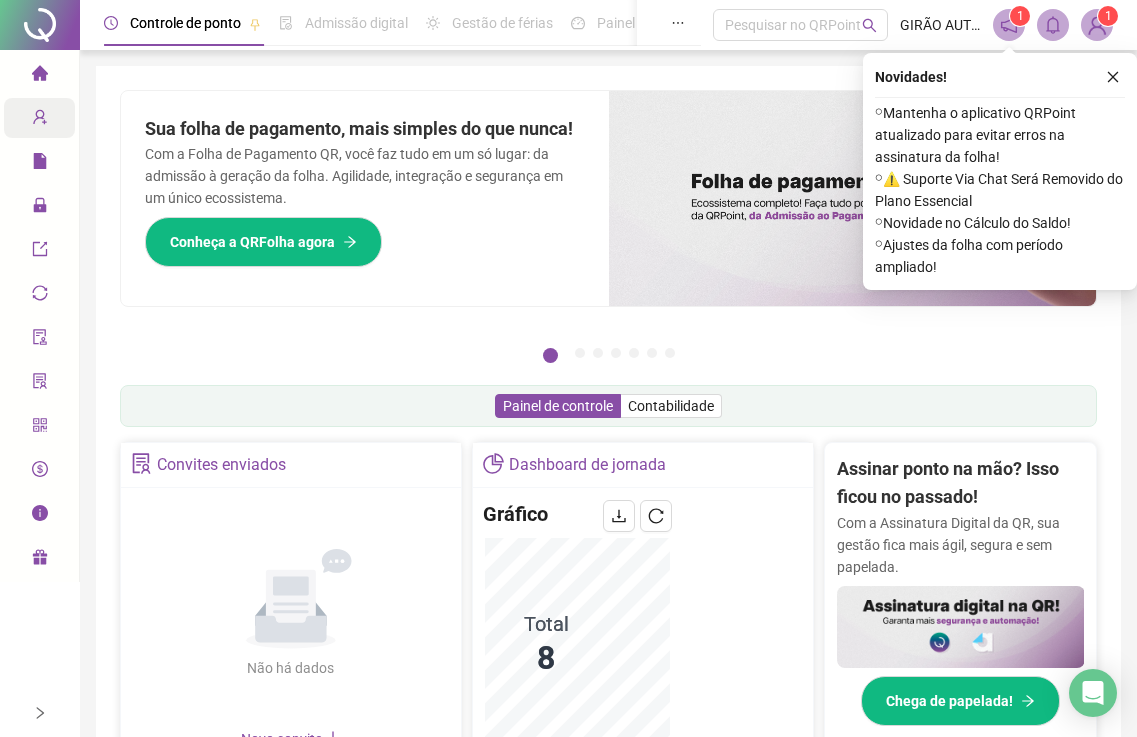 click 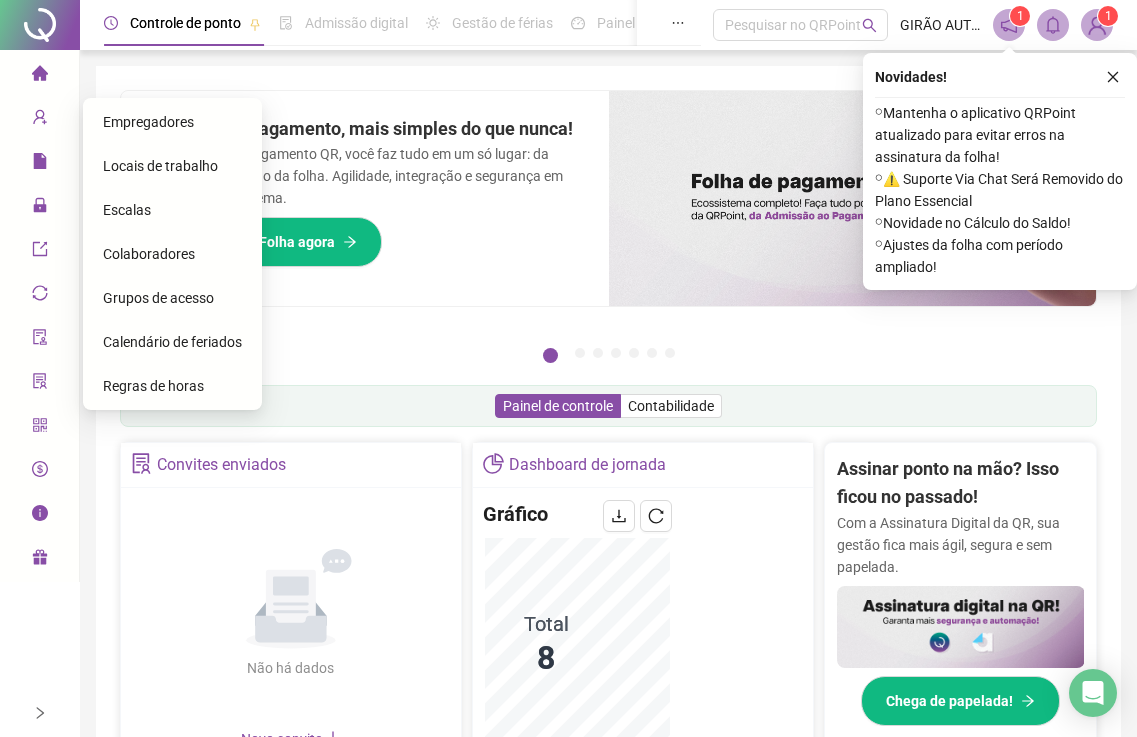 click on "Colaboradores" at bounding box center [149, 254] 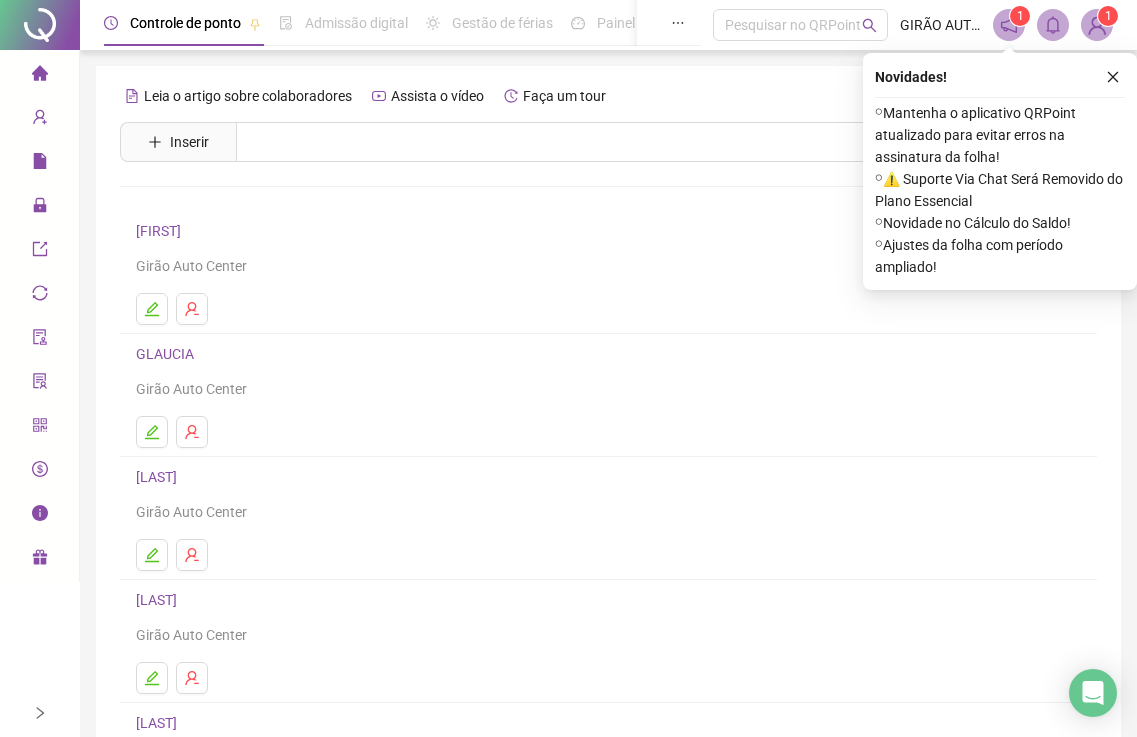 click 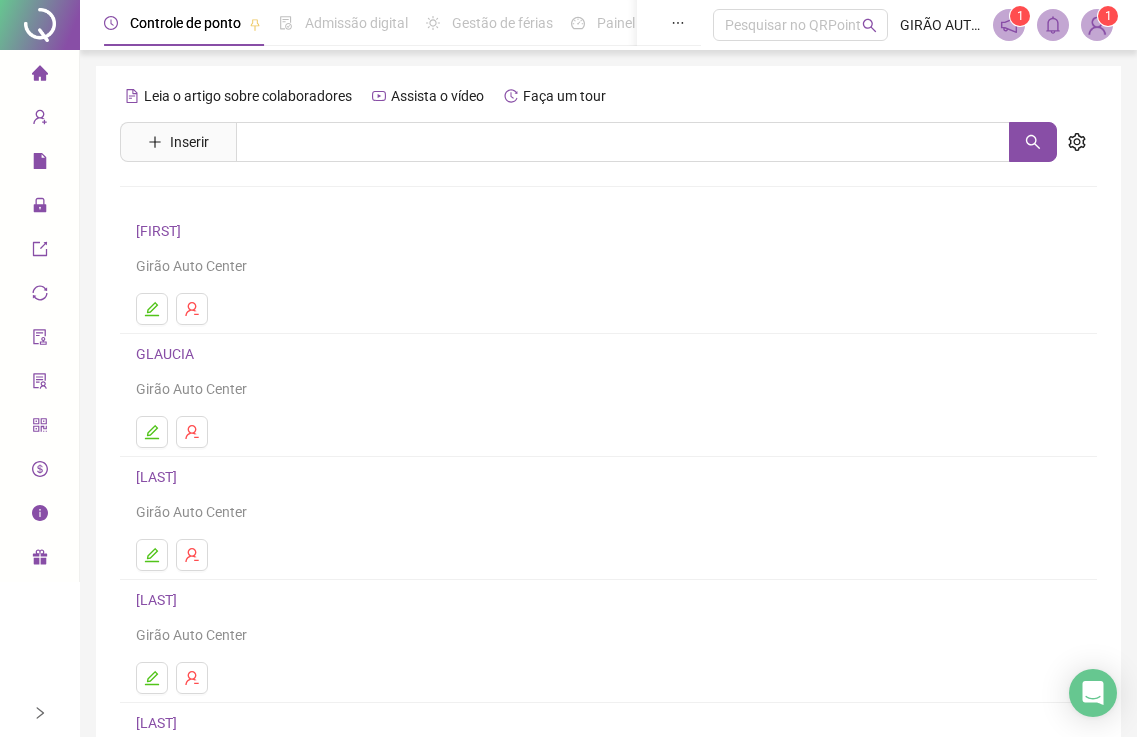 scroll, scrollTop: 230, scrollLeft: 0, axis: vertical 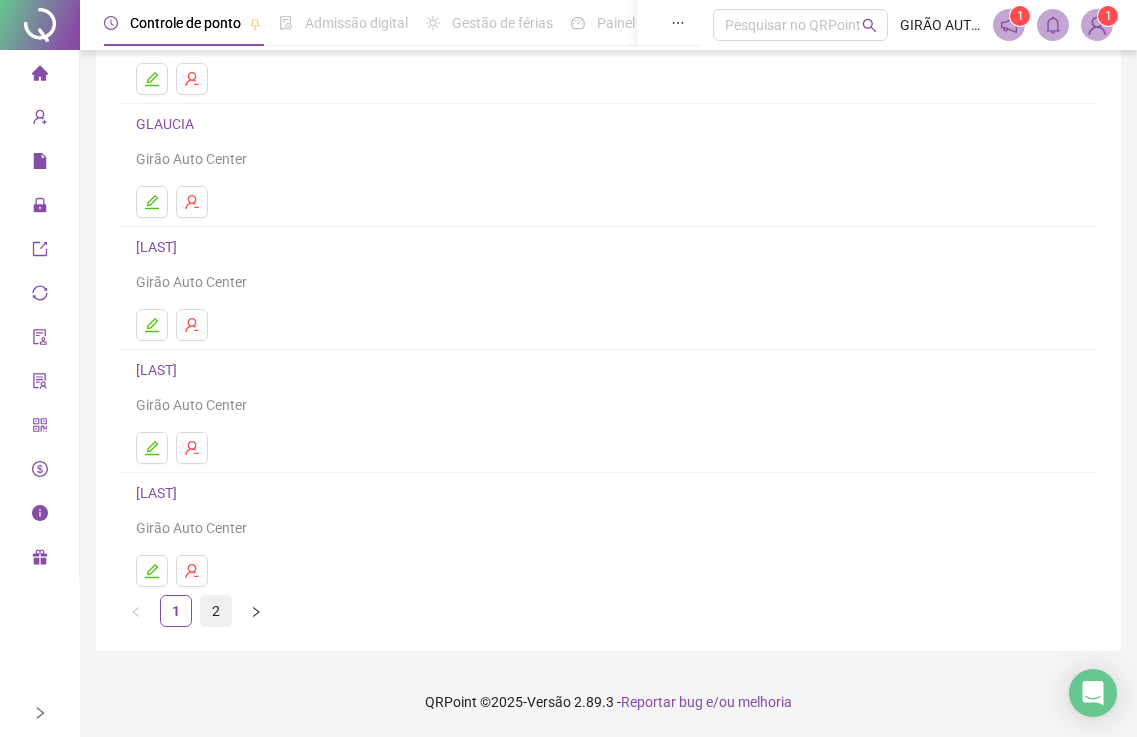 click on "2" at bounding box center (216, 611) 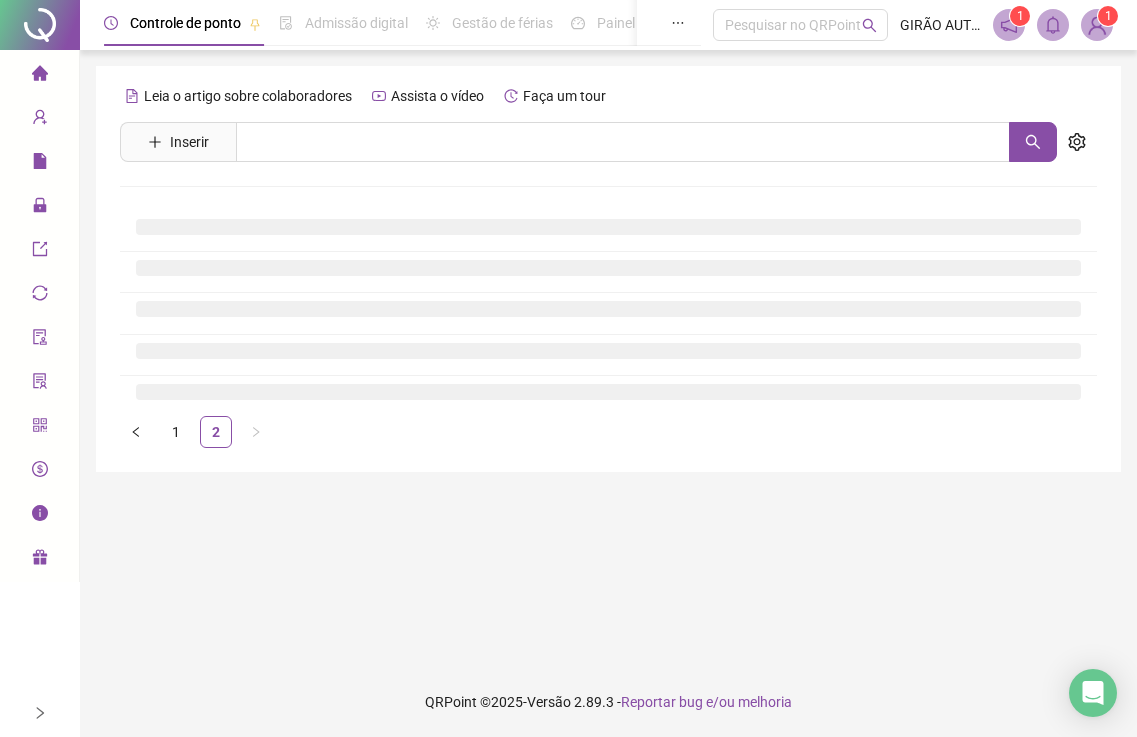 scroll, scrollTop: 0, scrollLeft: 0, axis: both 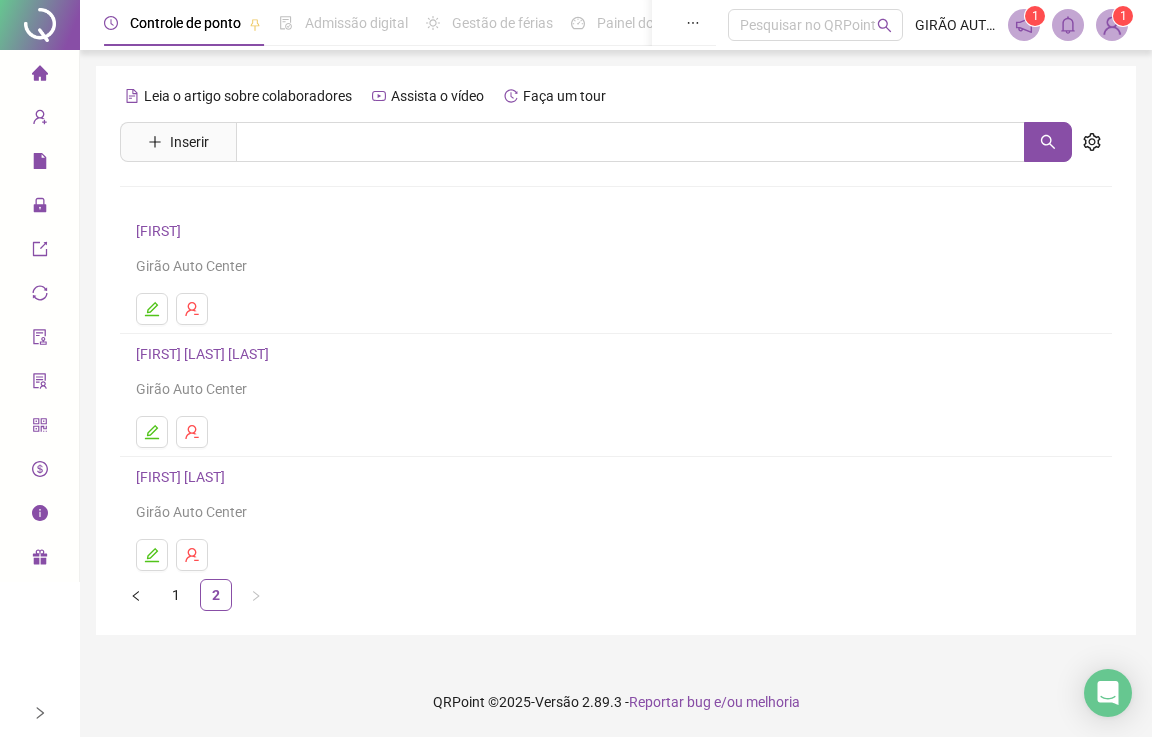 click on "[FIRST] [LAST] [LAST]" at bounding box center [205, 354] 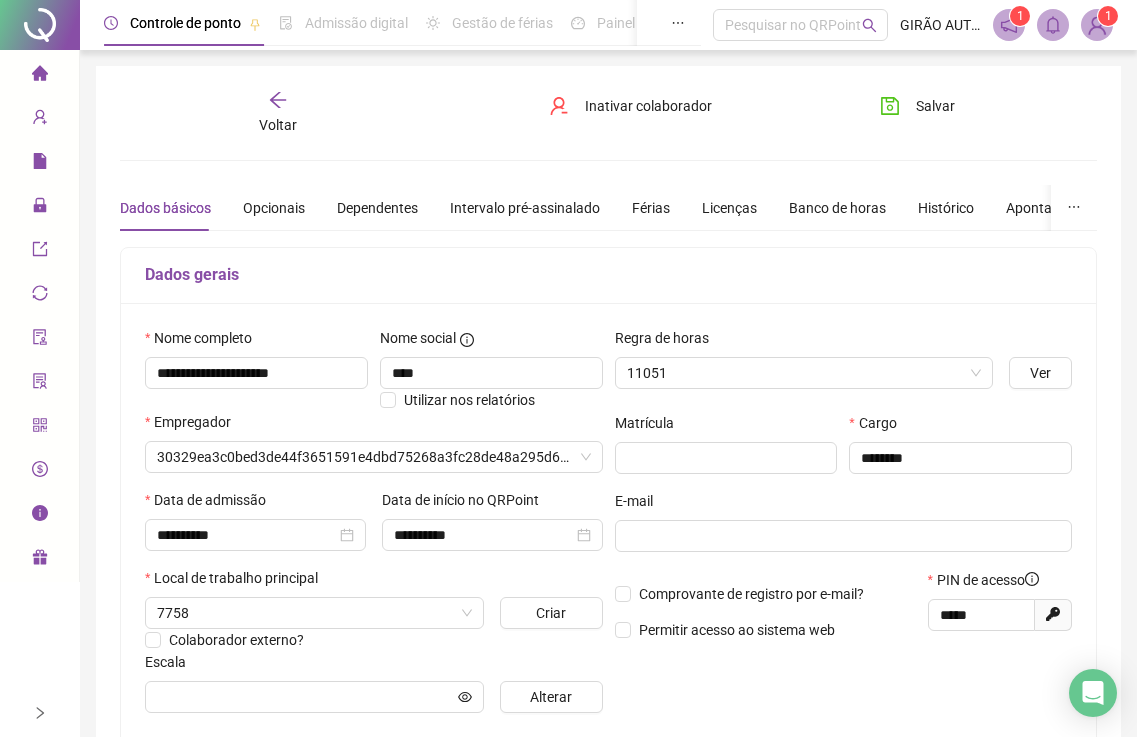 type on "**********" 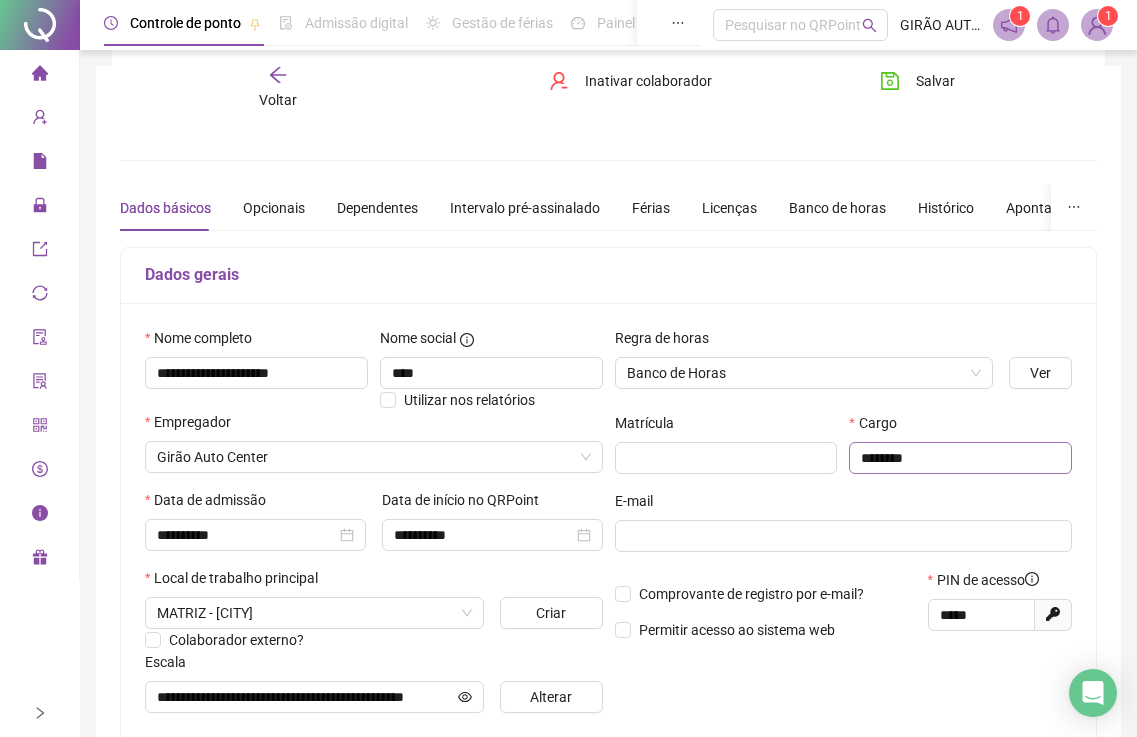 scroll, scrollTop: 100, scrollLeft: 0, axis: vertical 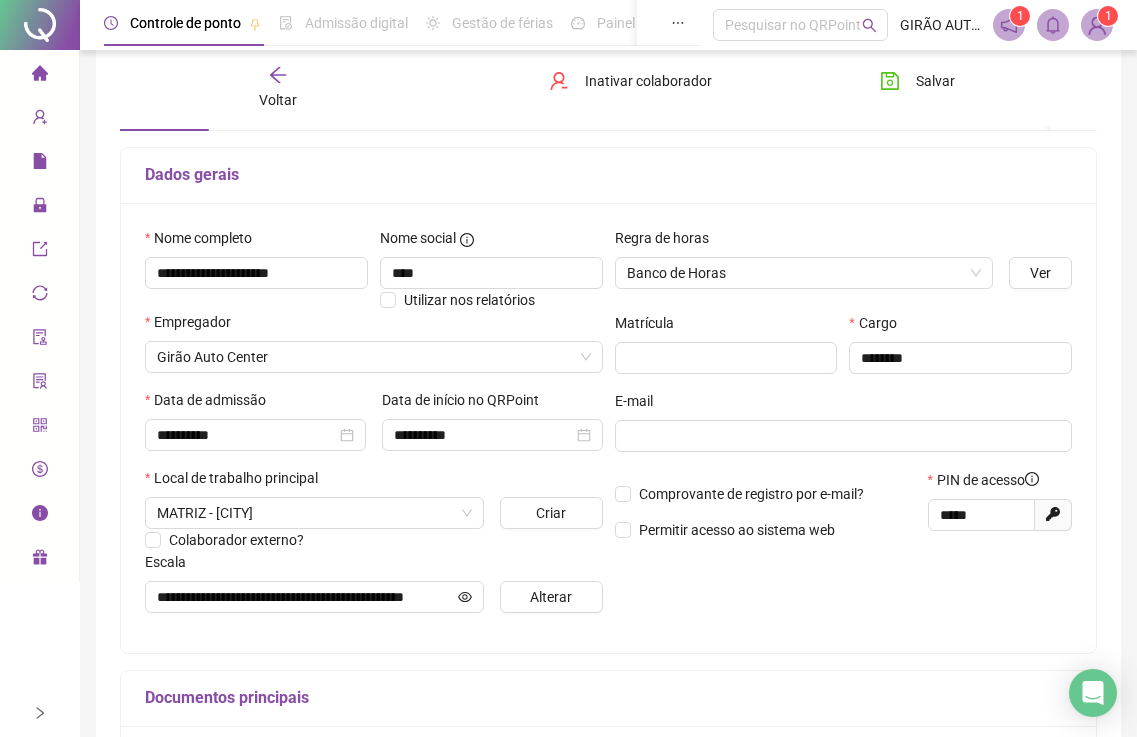 drag, startPoint x: 47, startPoint y: 71, endPoint x: 115, endPoint y: 125, distance: 86.833176 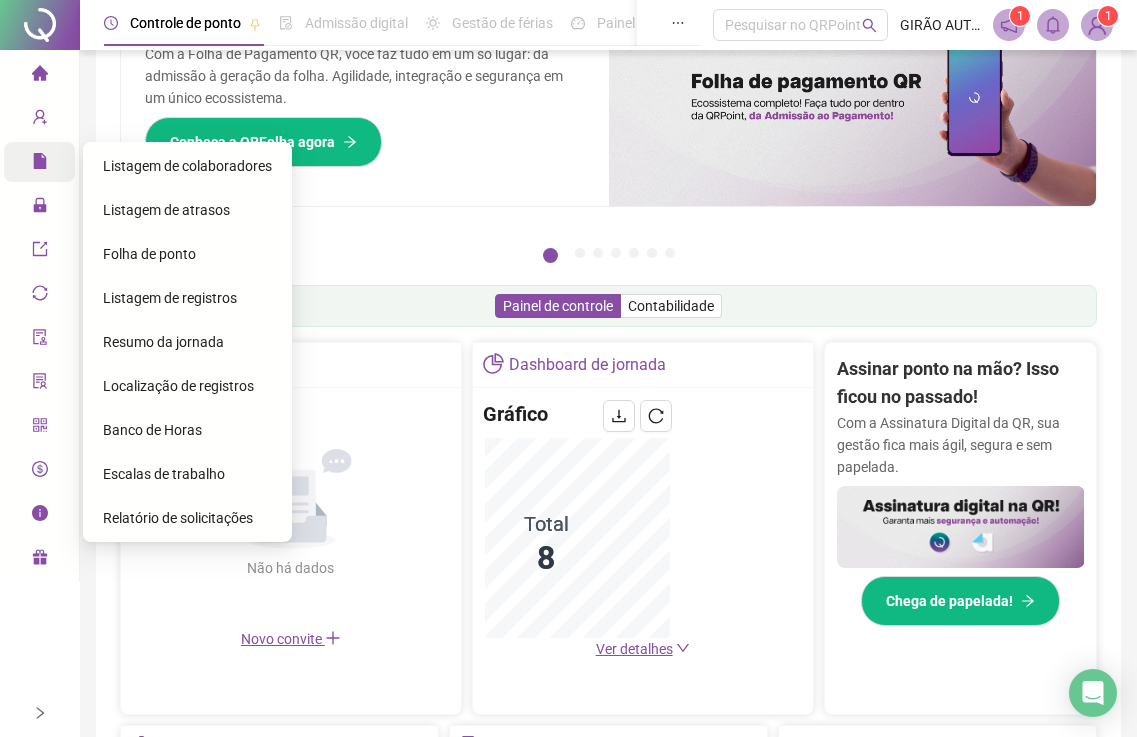 click 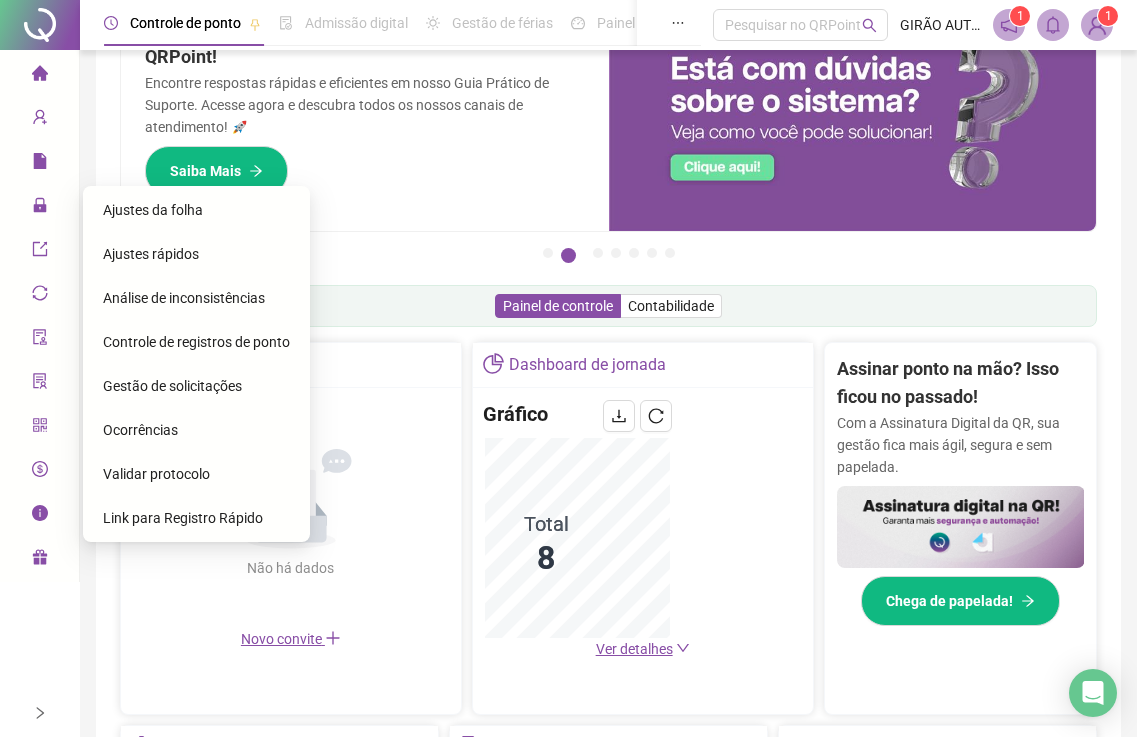 click on "Ajustes da folha" at bounding box center [153, 210] 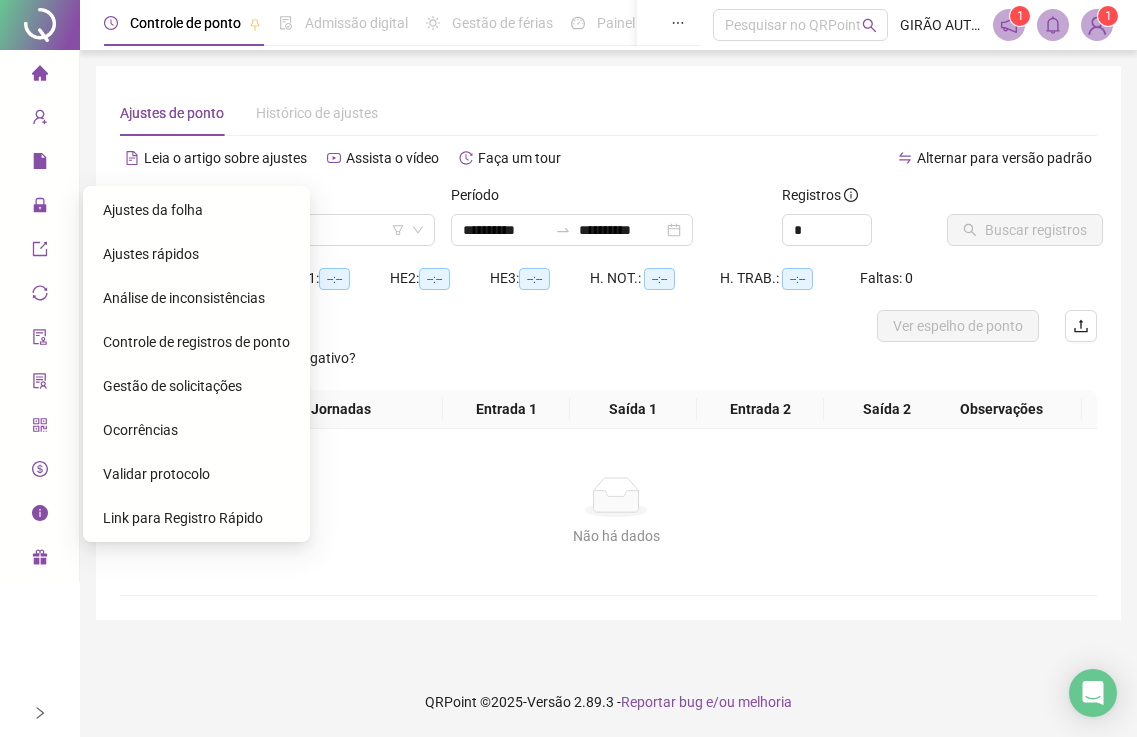 scroll, scrollTop: 0, scrollLeft: 0, axis: both 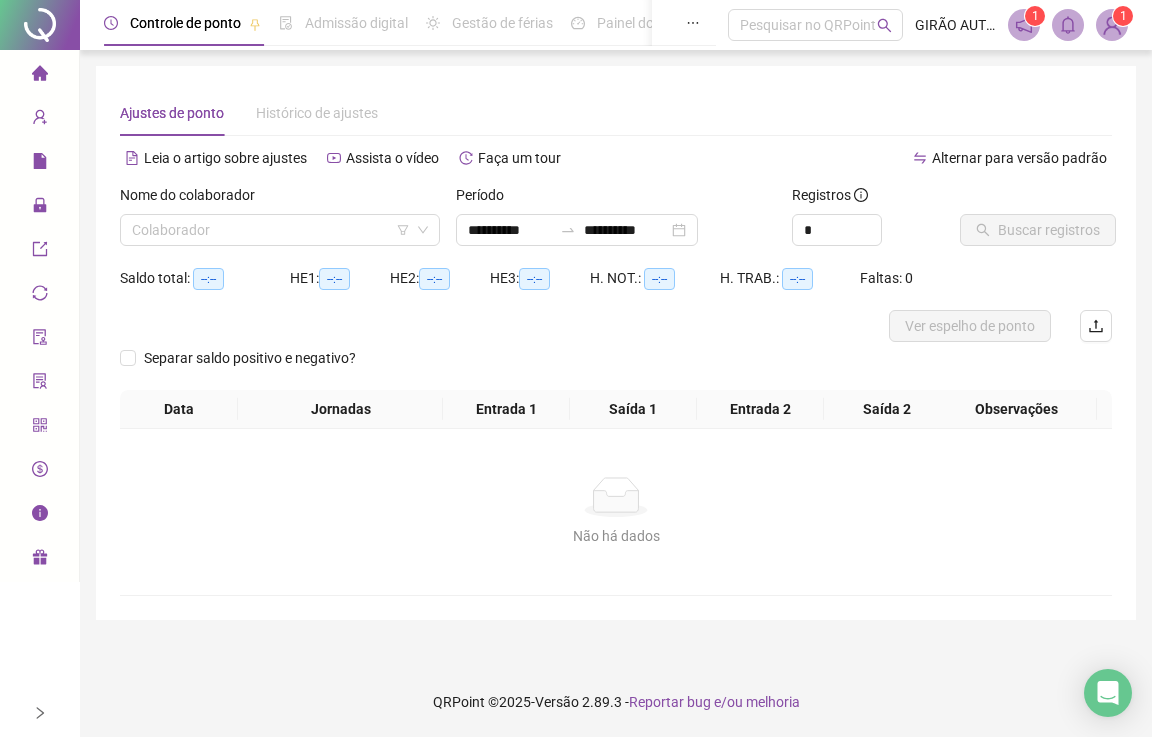 click on "Nome do colaborador" at bounding box center [280, 199] 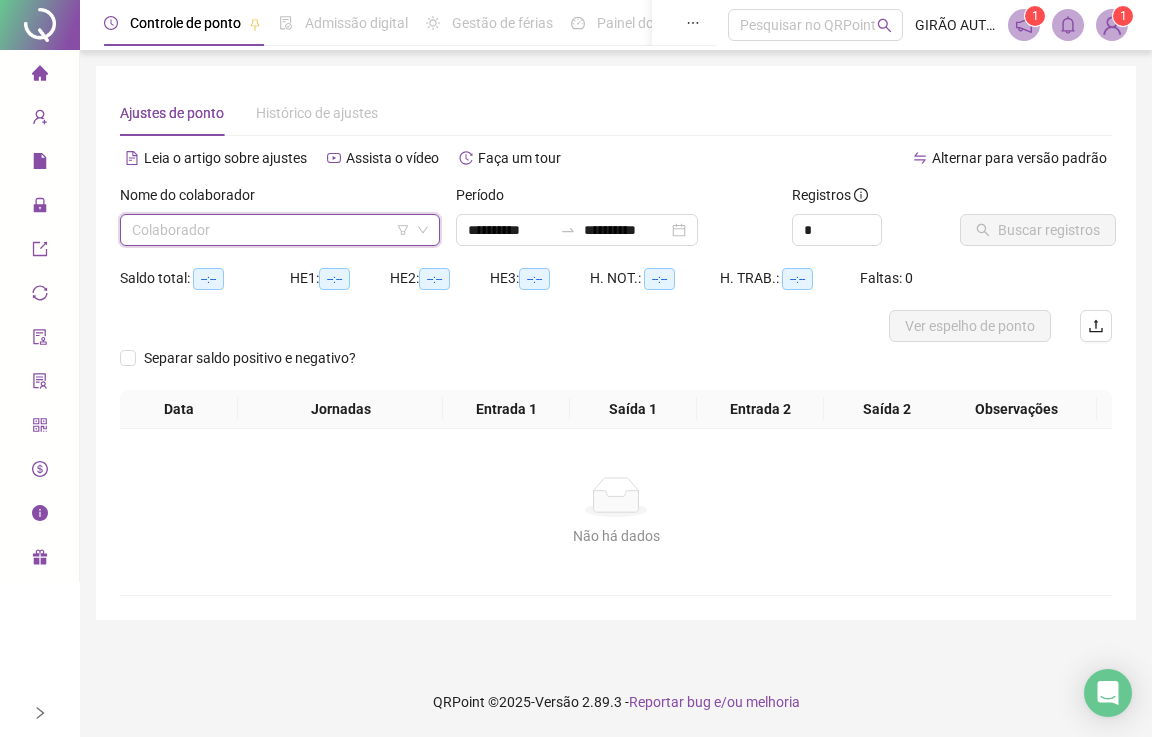 click at bounding box center (271, 230) 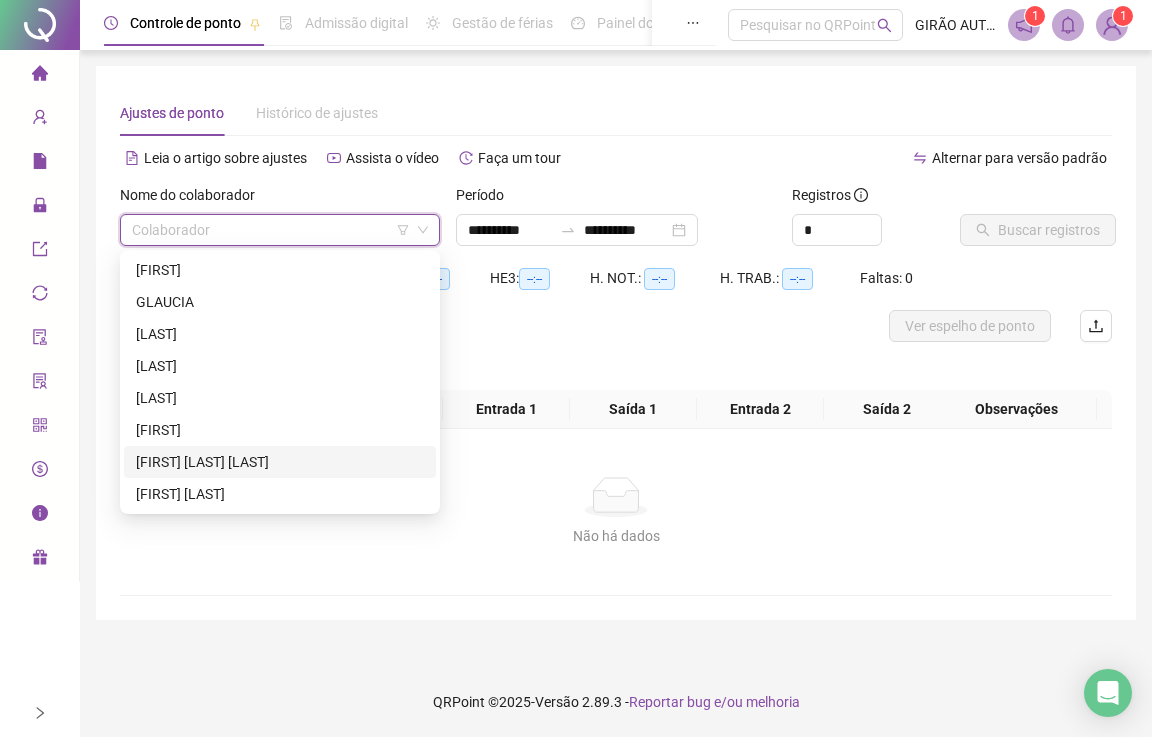 click on "[FIRST] [LAST] [LAST]" at bounding box center (280, 462) 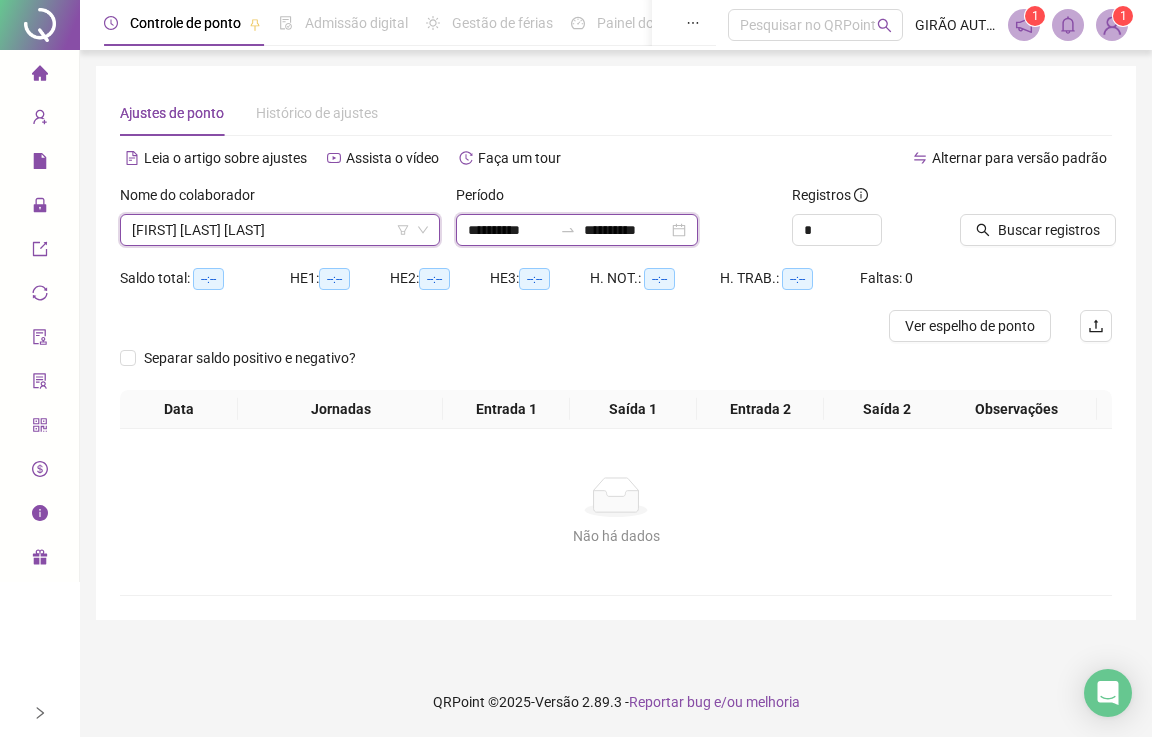 click on "**********" at bounding box center [510, 230] 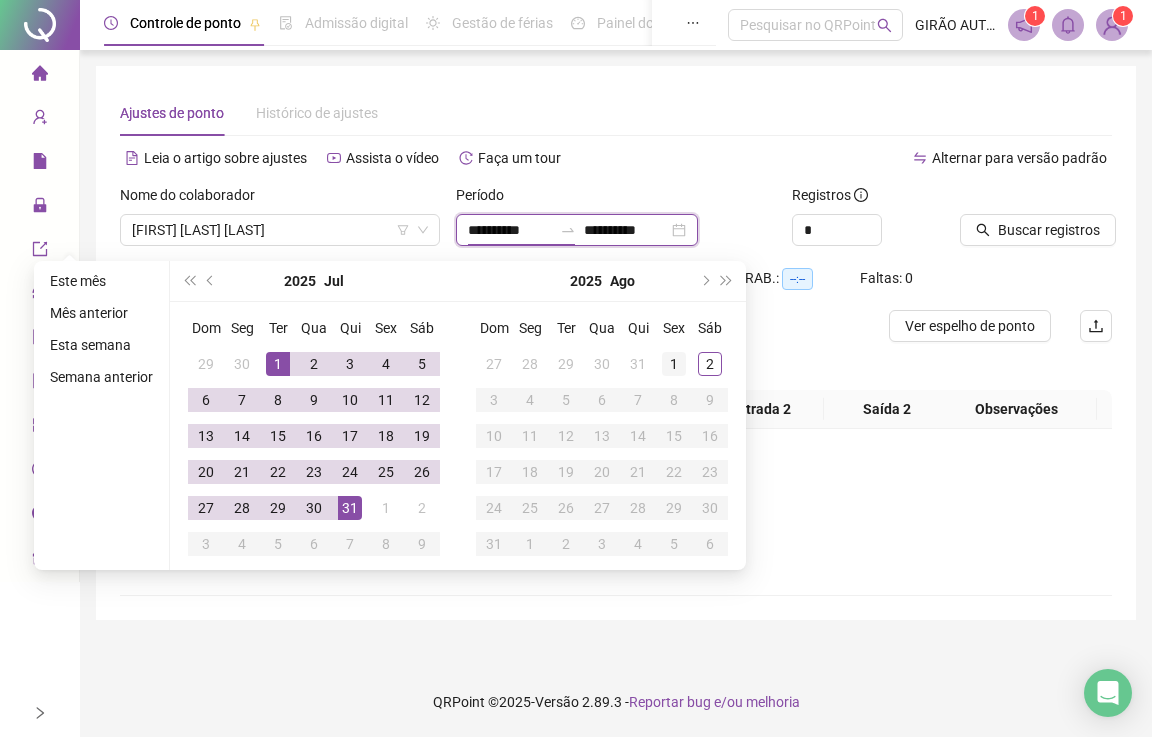type on "**********" 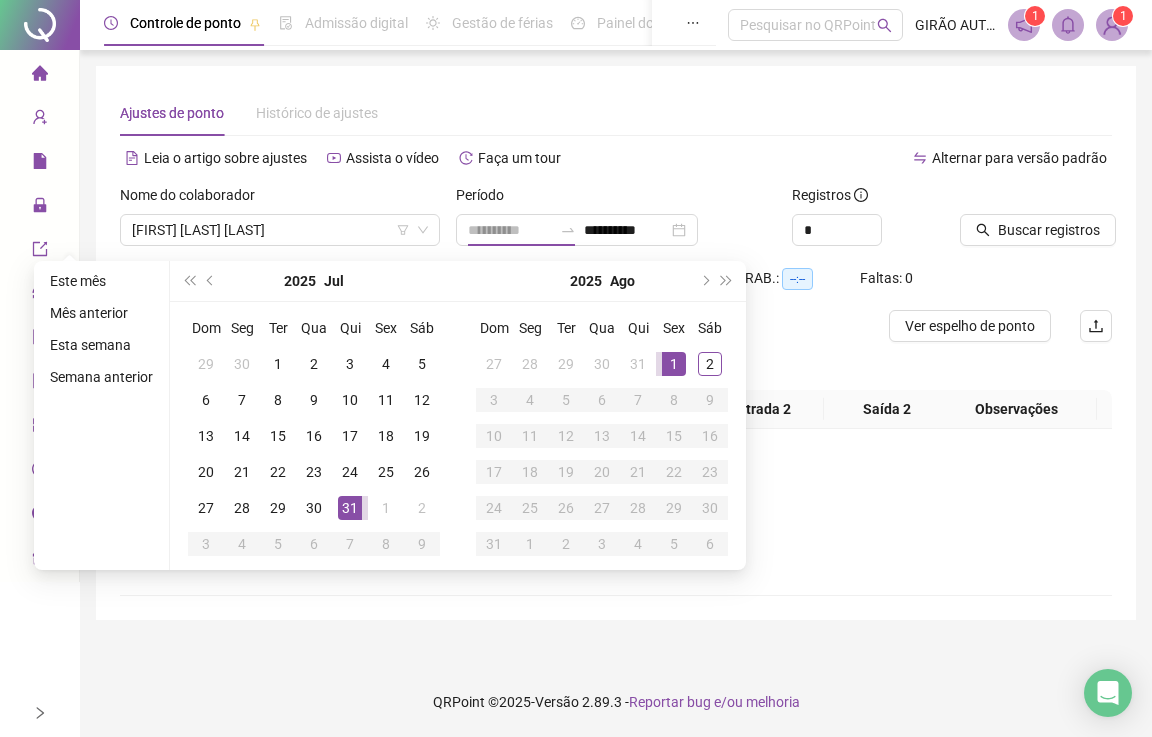 click on "1" at bounding box center [674, 364] 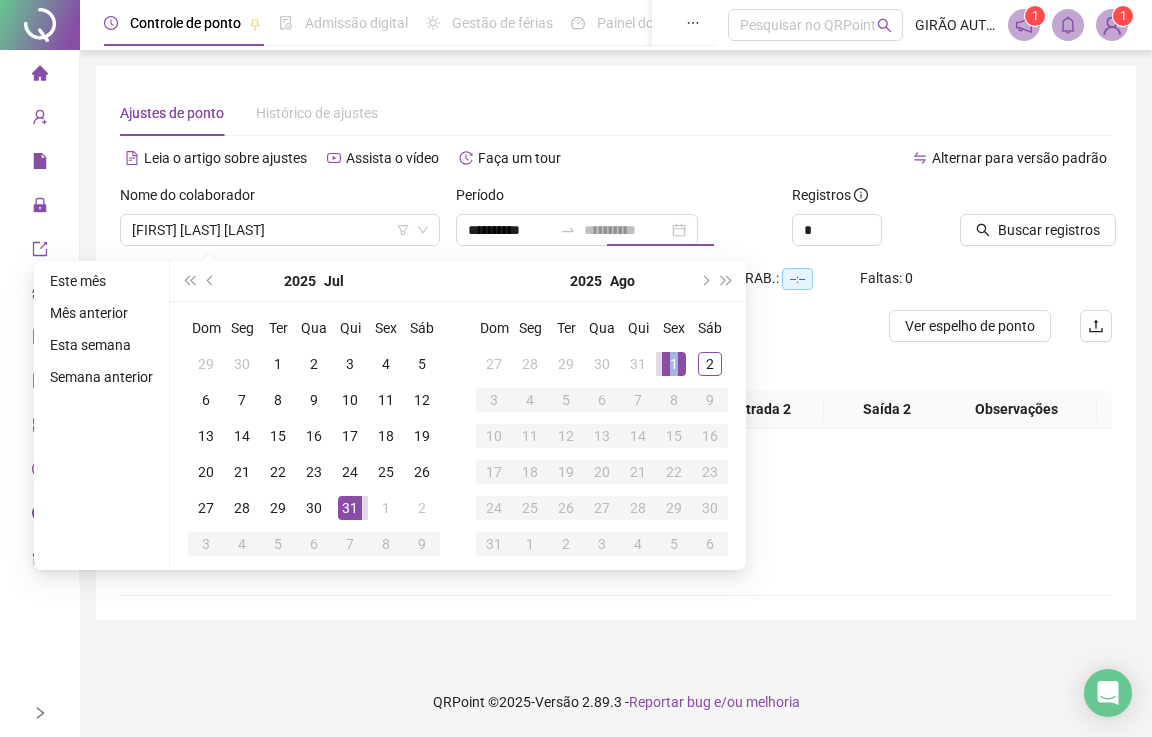 click on "1" at bounding box center [674, 364] 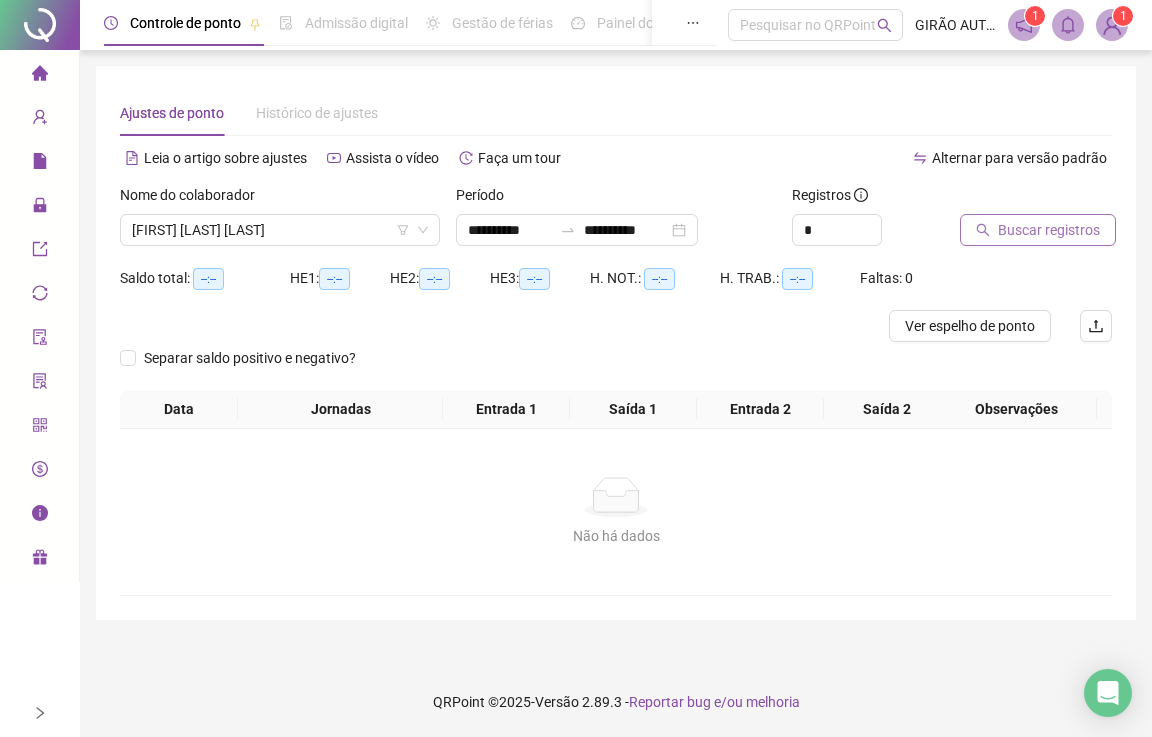 click on "Buscar registros" at bounding box center (1049, 230) 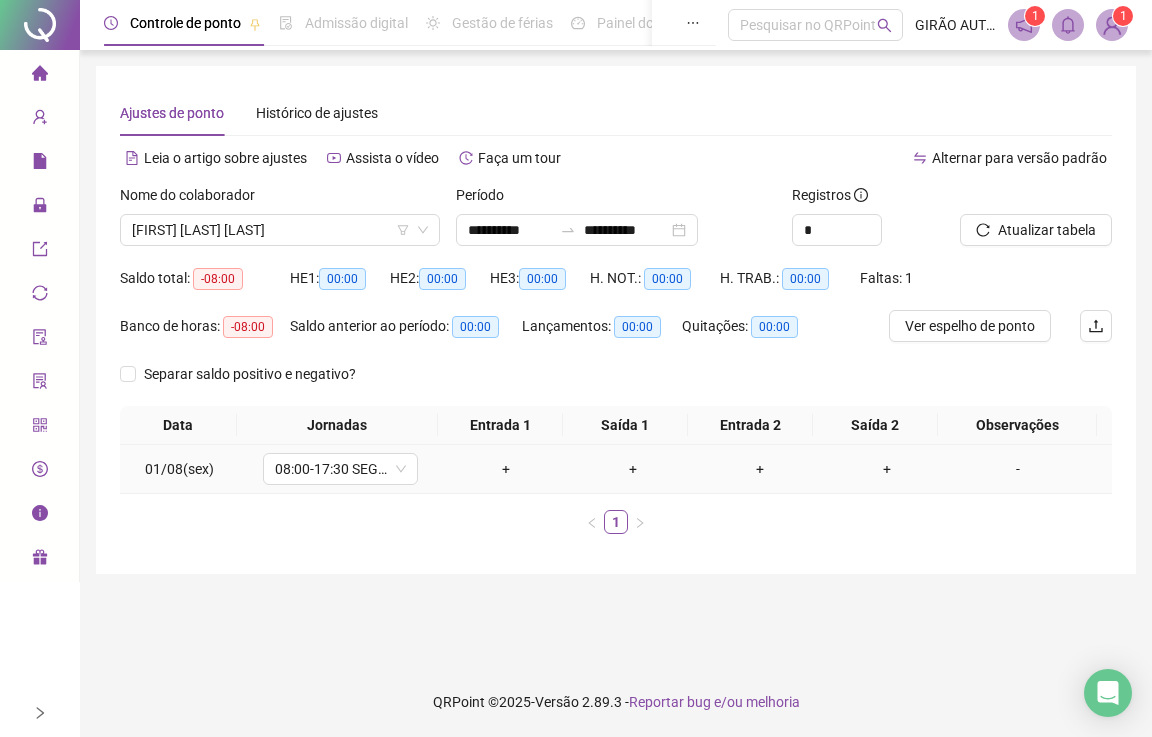 click on "+" at bounding box center (506, 469) 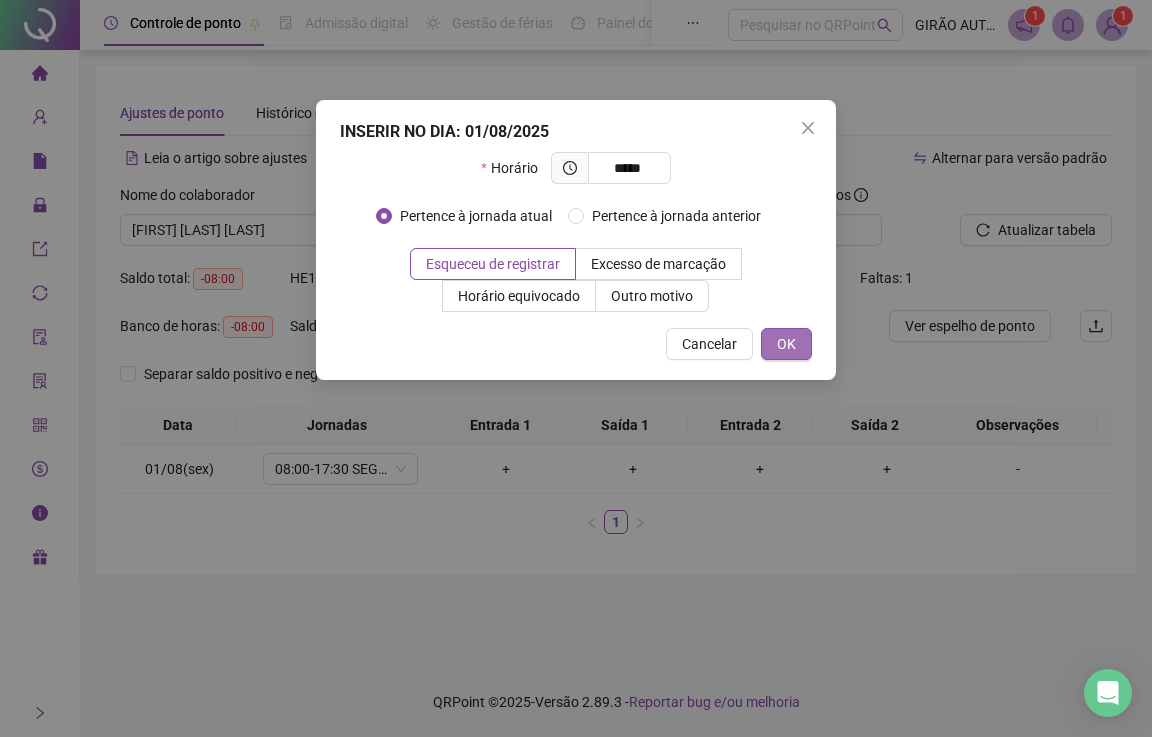 type on "*****" 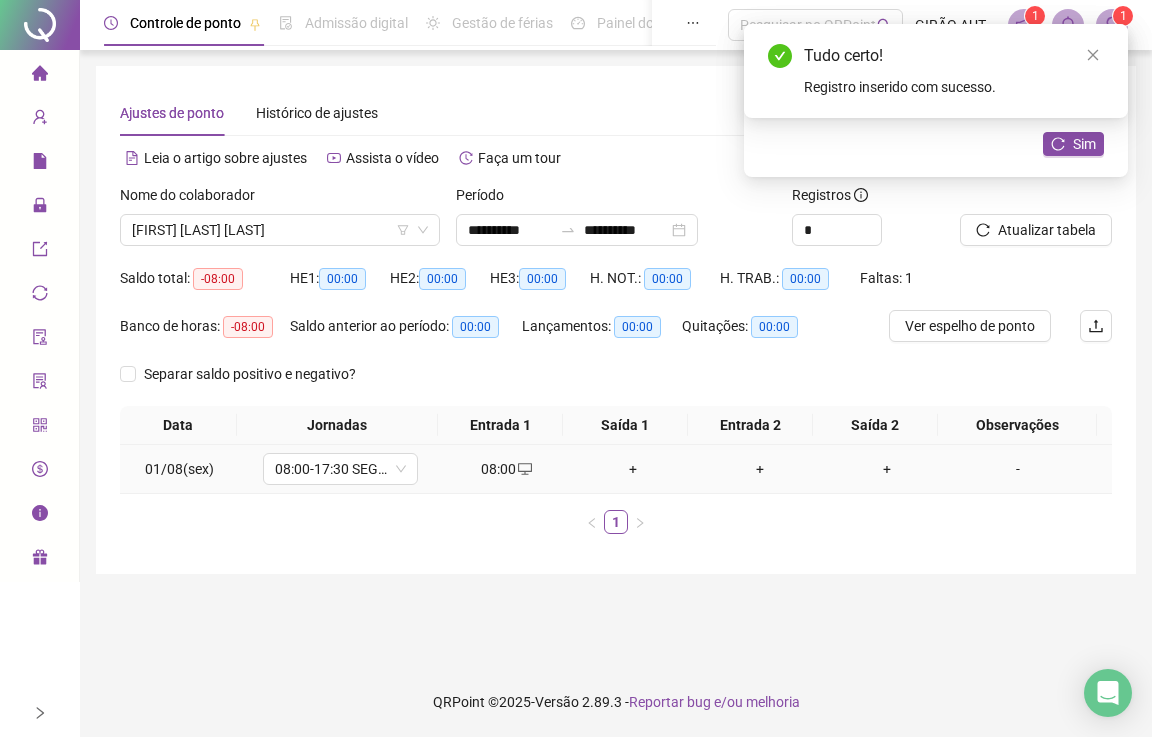 click on "+" at bounding box center [633, 469] 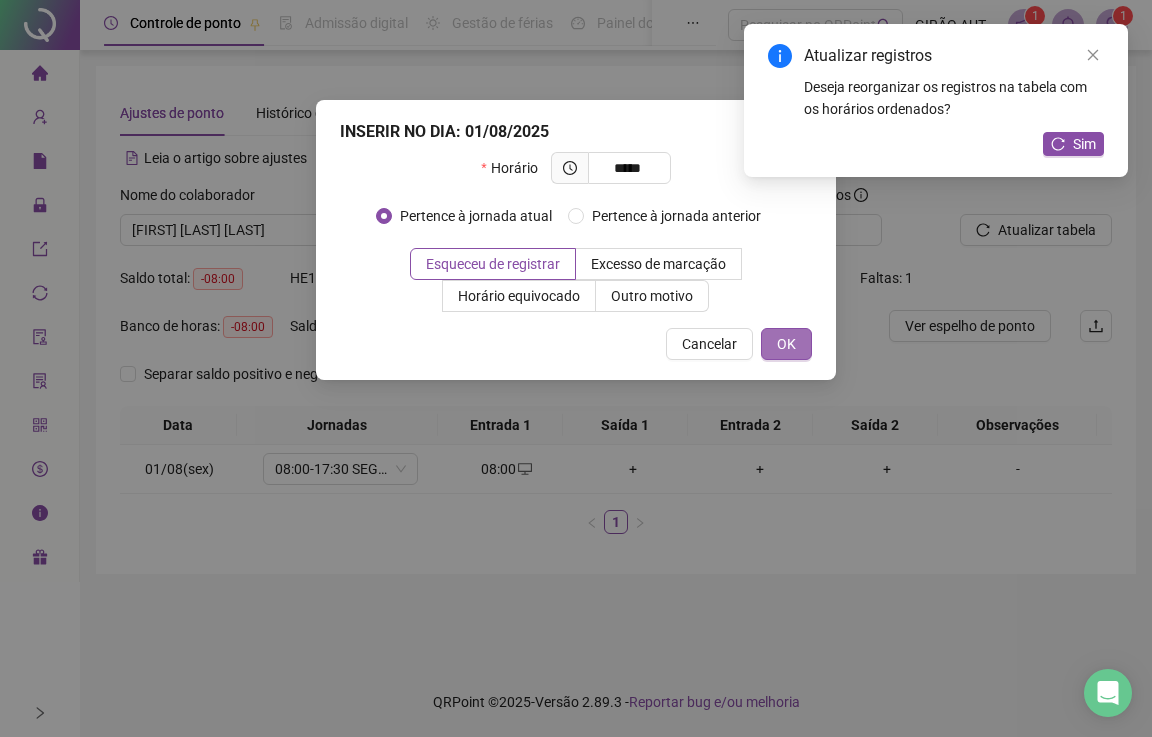 type on "*****" 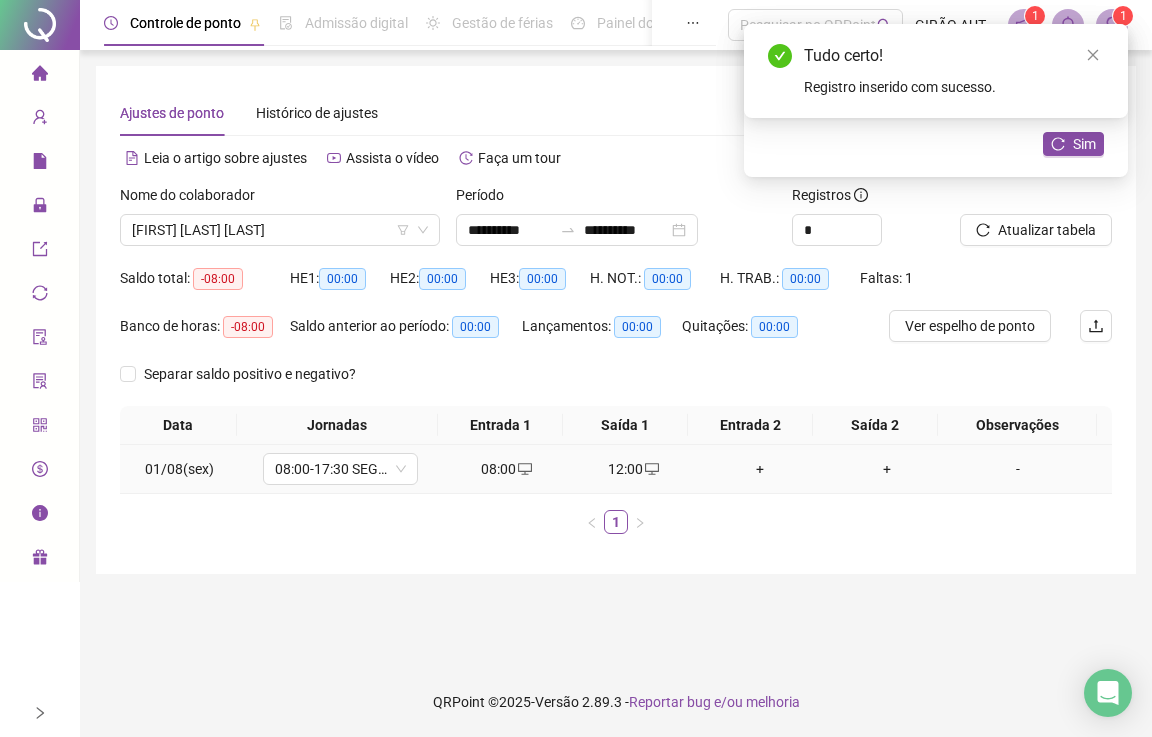 click on "+" at bounding box center (760, 469) 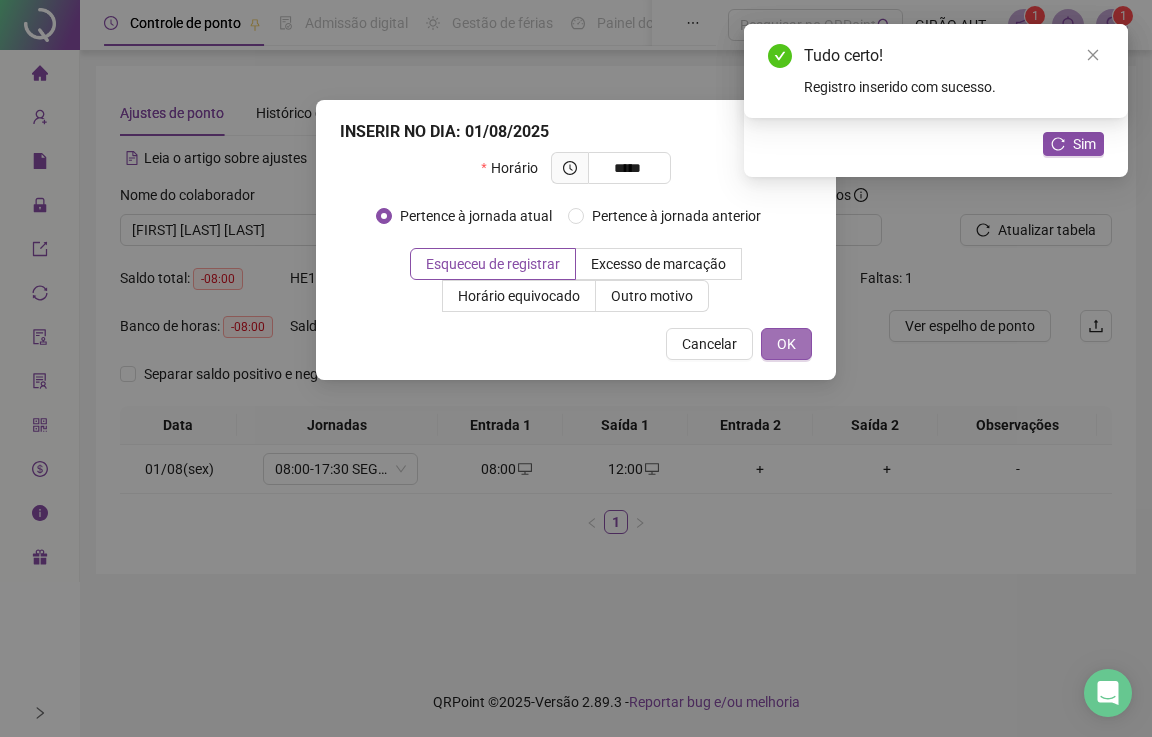 type on "*****" 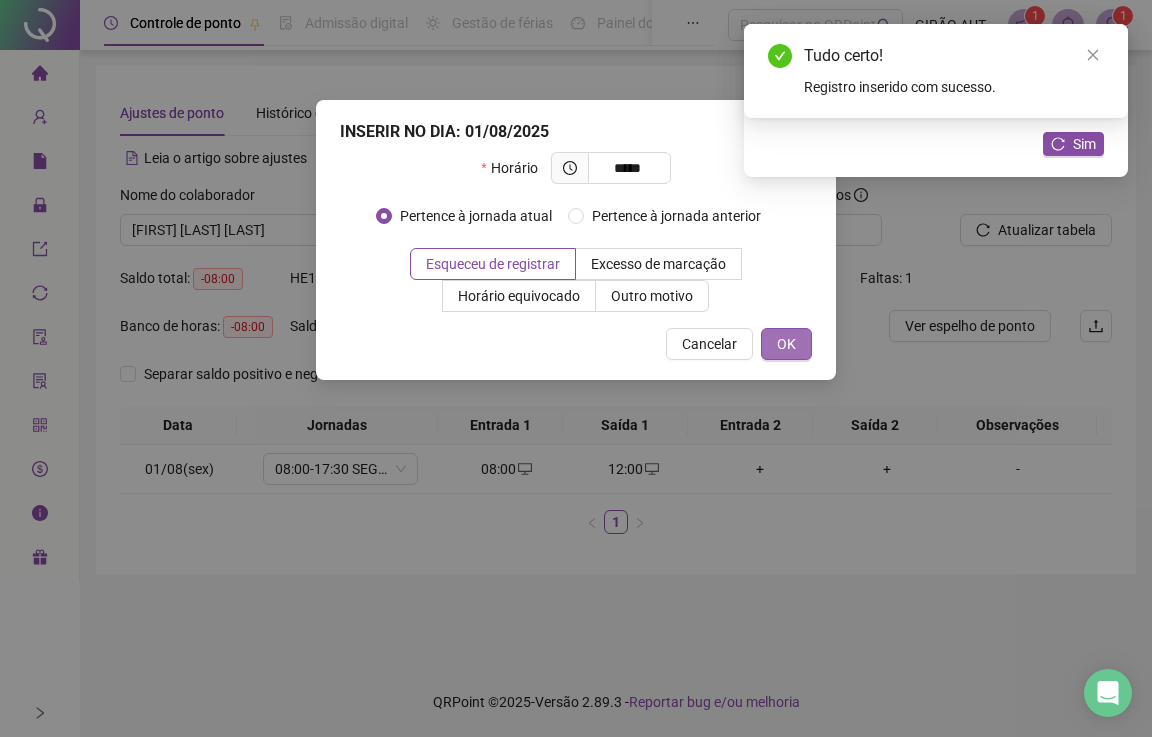 click on "OK" at bounding box center (786, 344) 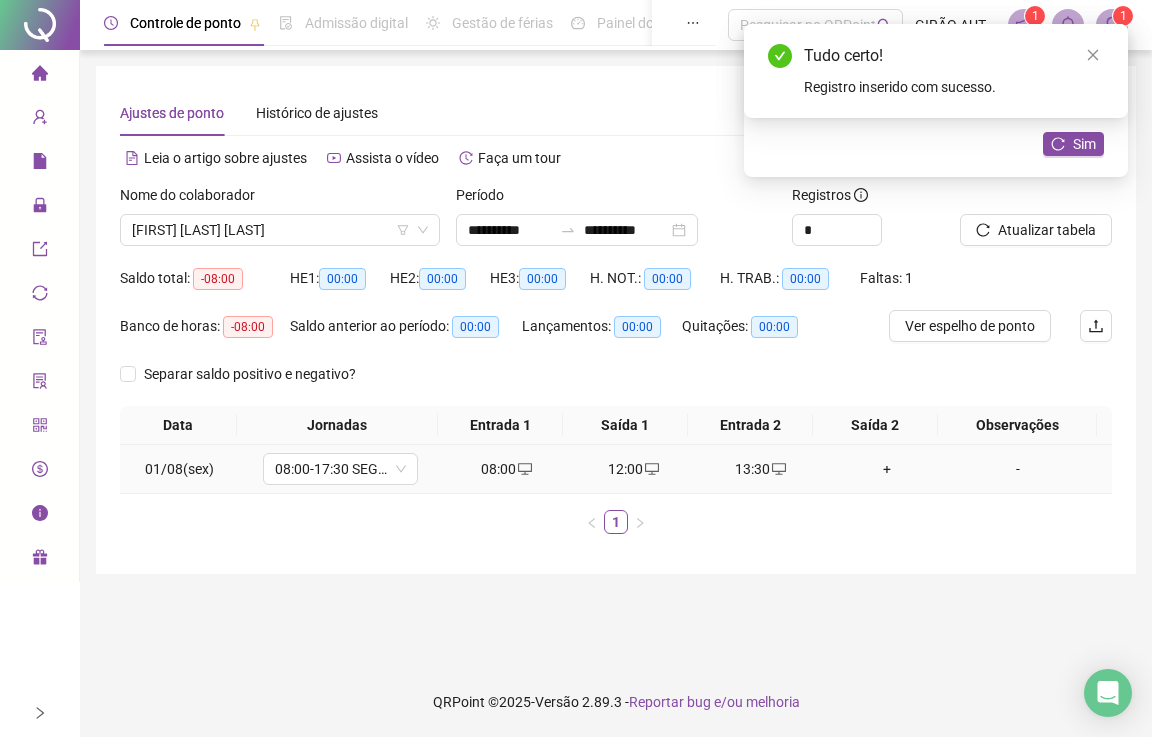 click on "+" at bounding box center [887, 469] 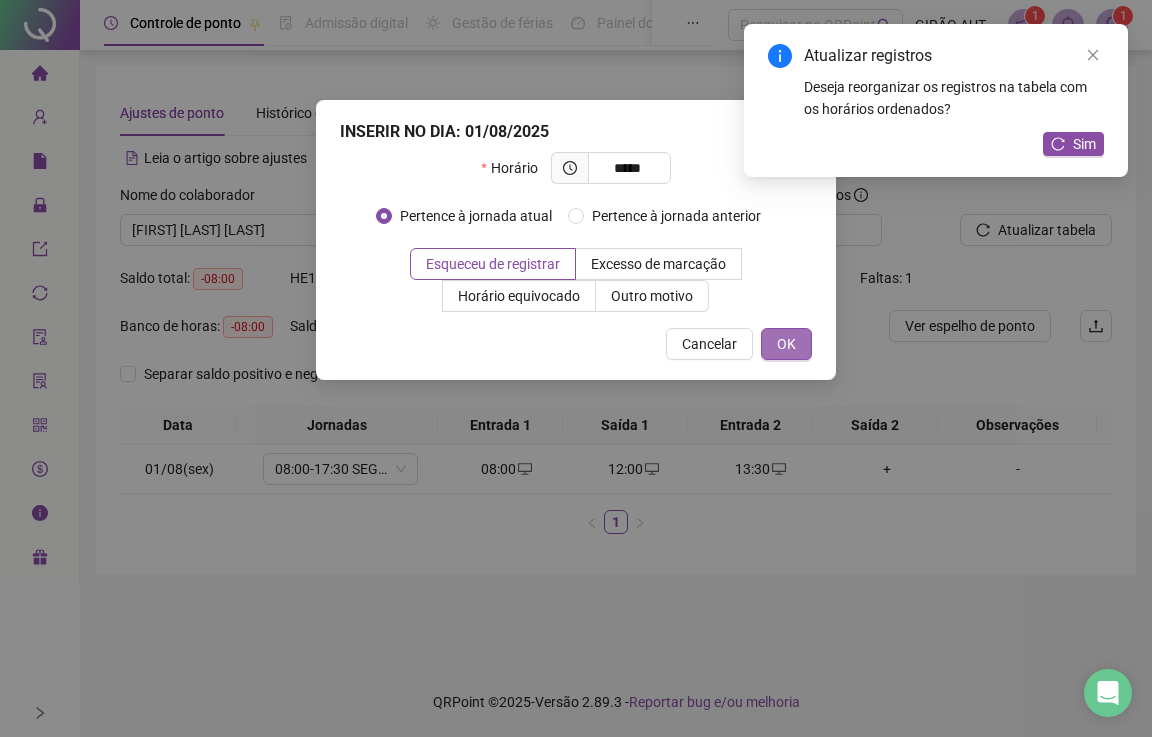 type on "*****" 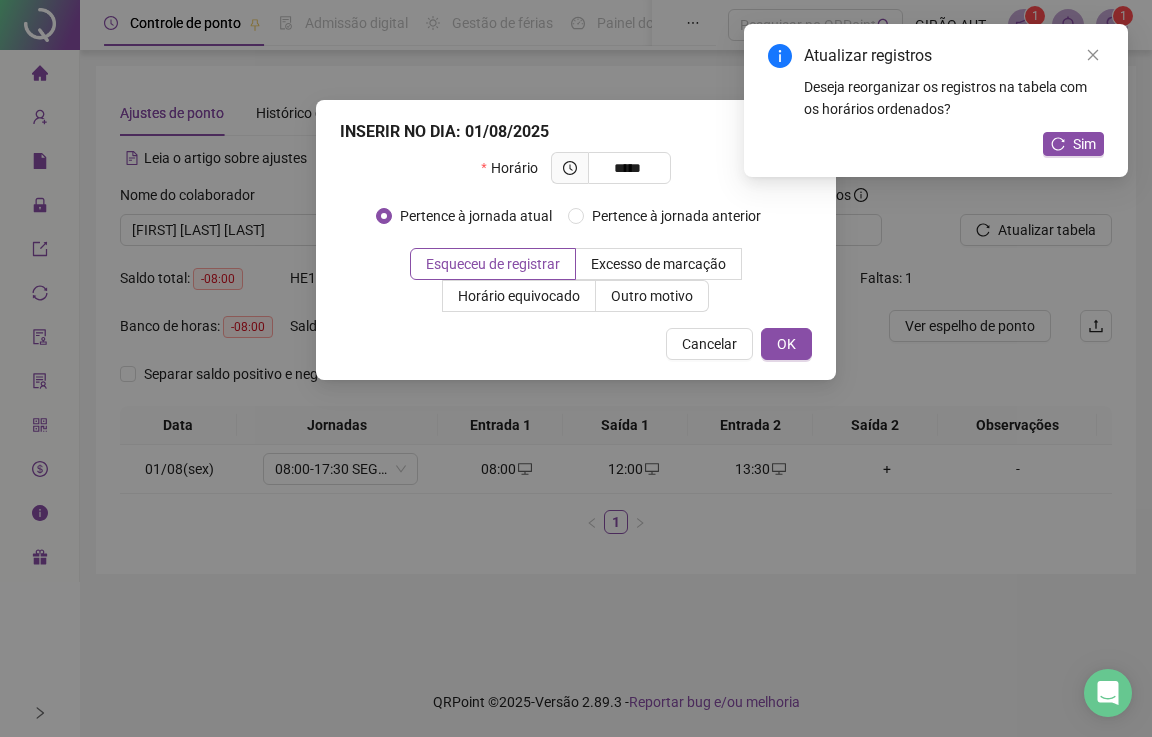 drag, startPoint x: 799, startPoint y: 345, endPoint x: 757, endPoint y: 502, distance: 162.52077 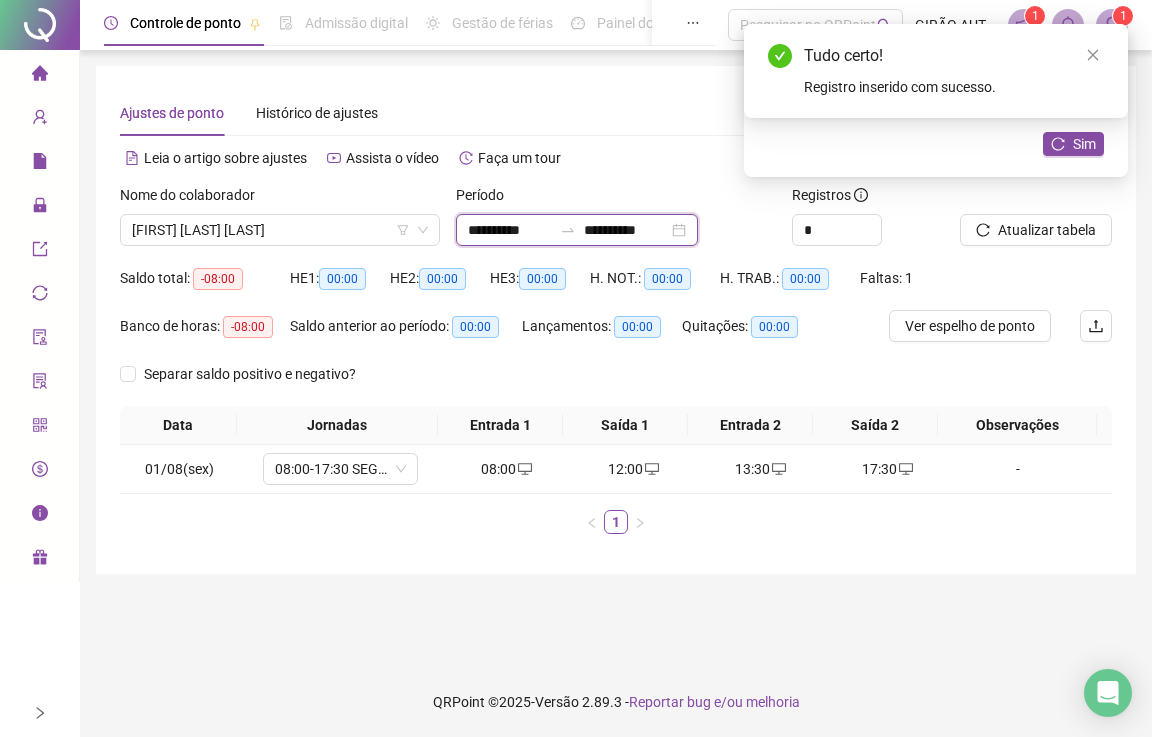 click on "**********" at bounding box center [510, 230] 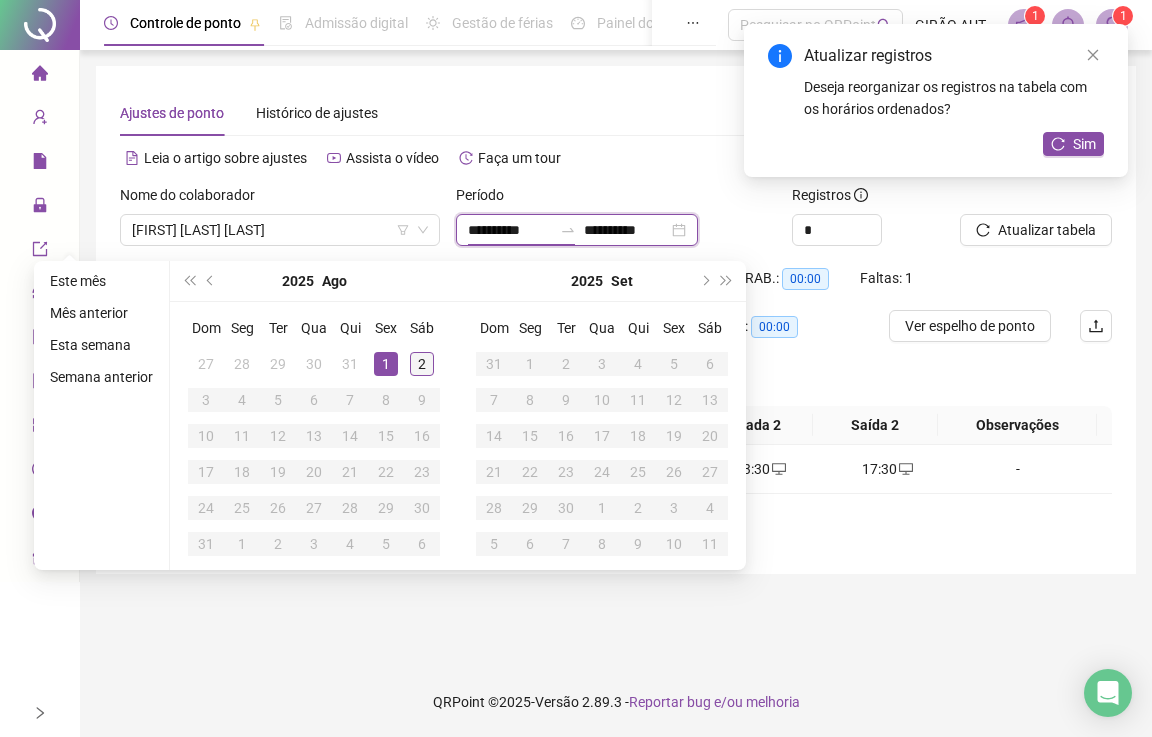 type on "**********" 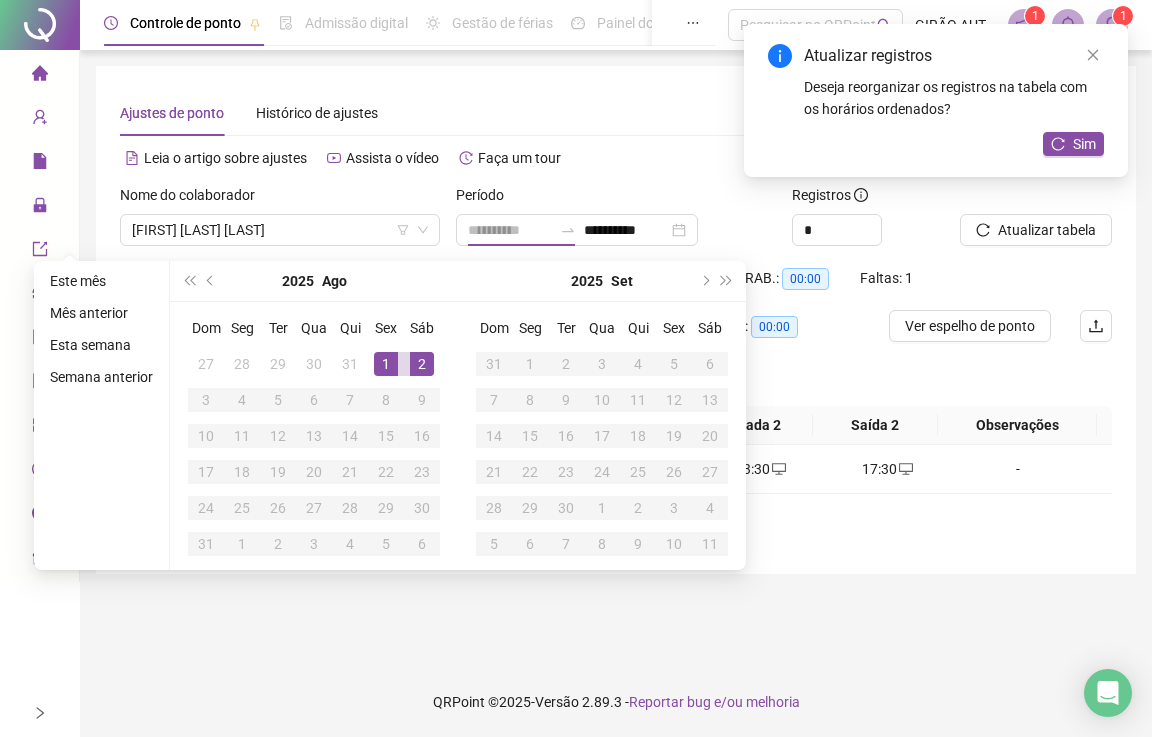 click on "2" at bounding box center (422, 364) 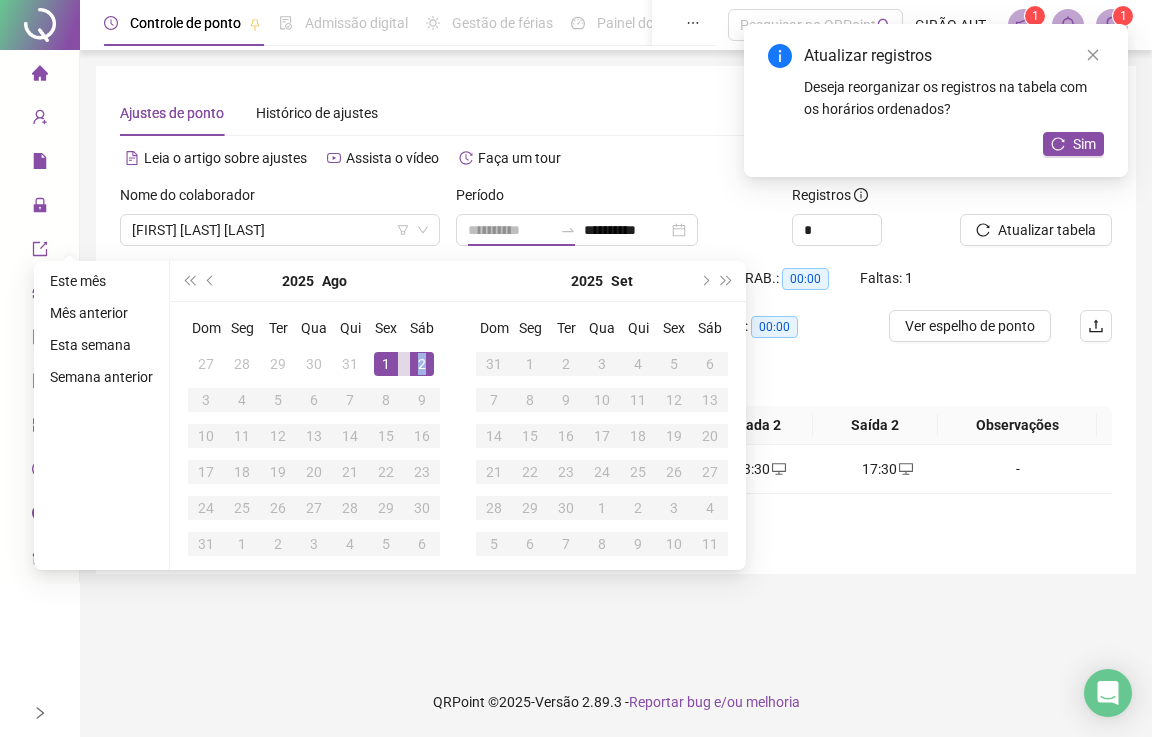 click on "2" at bounding box center (422, 364) 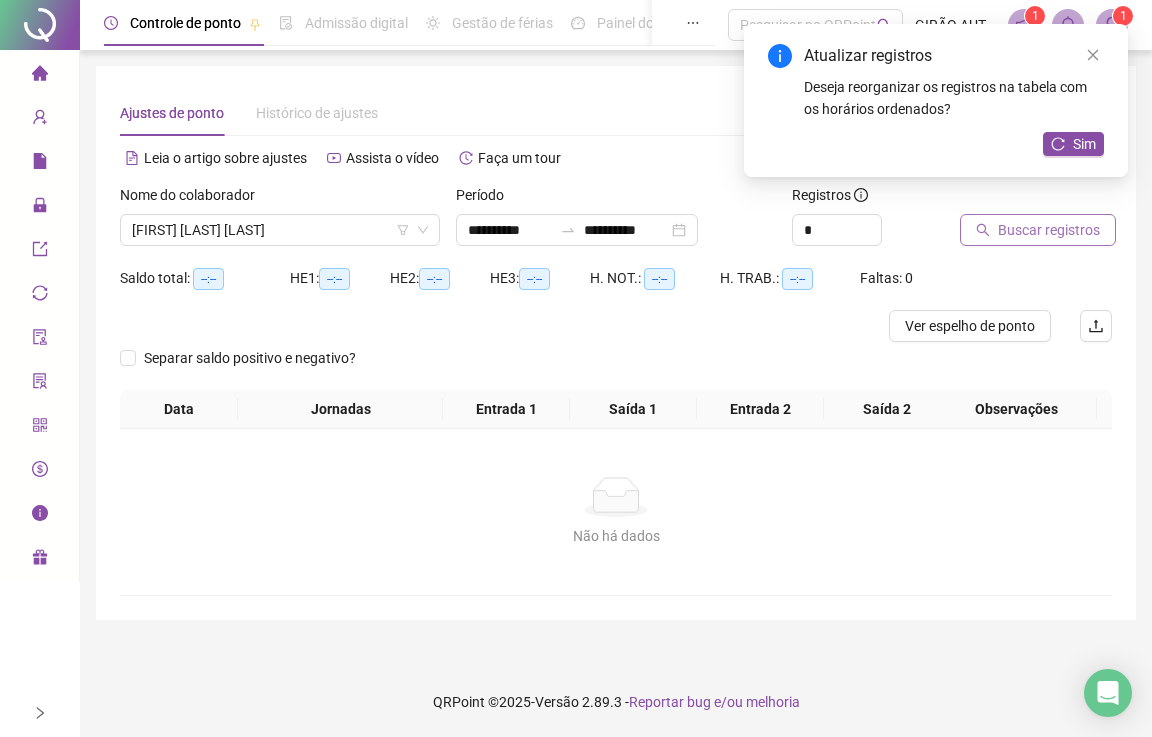 click on "Buscar registros" at bounding box center (1049, 230) 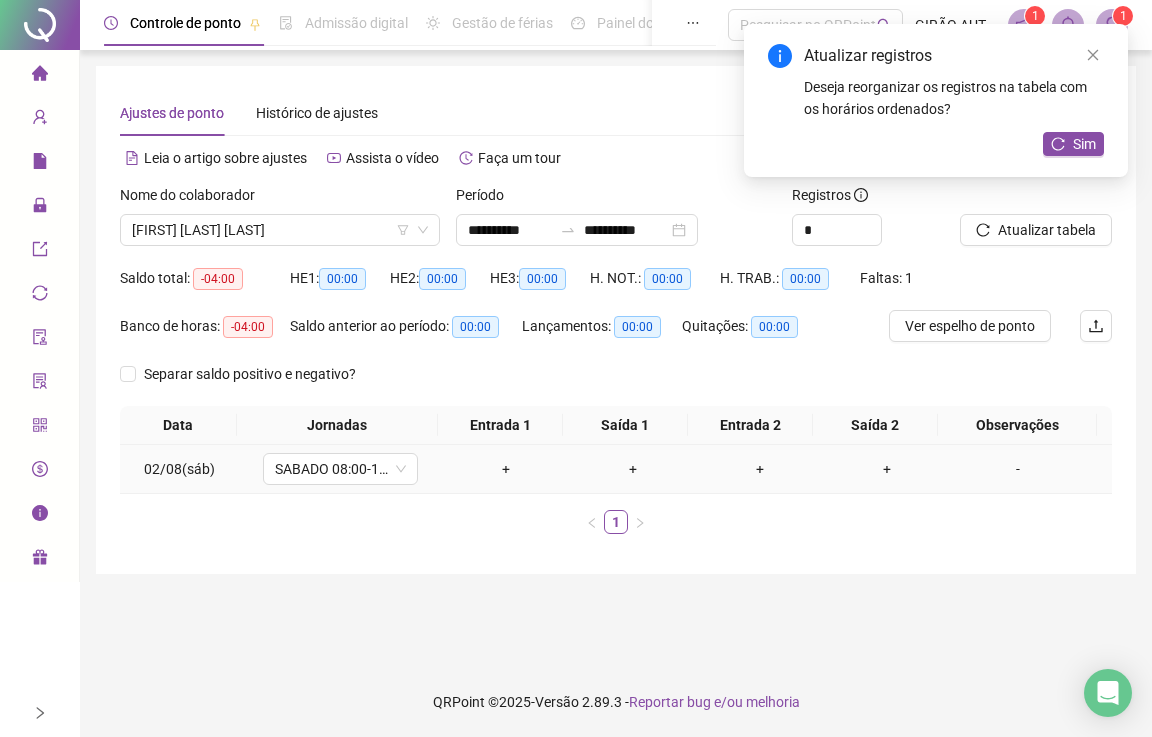 click on "+" at bounding box center [506, 469] 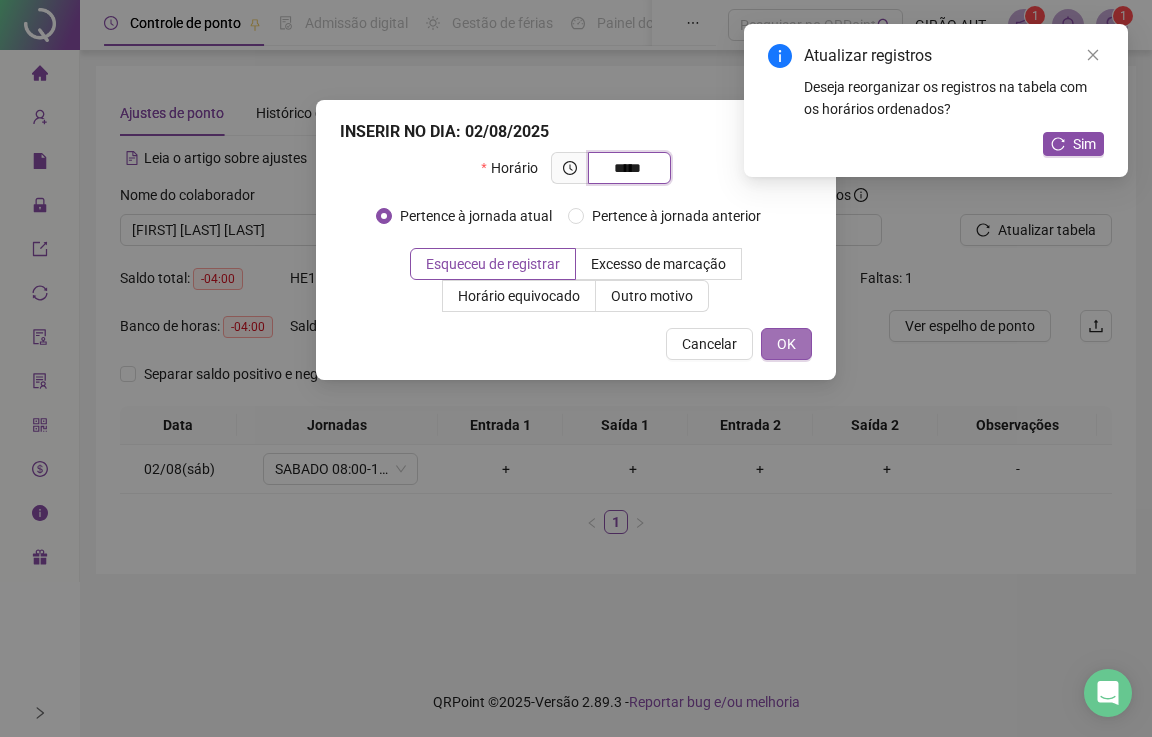 type on "*****" 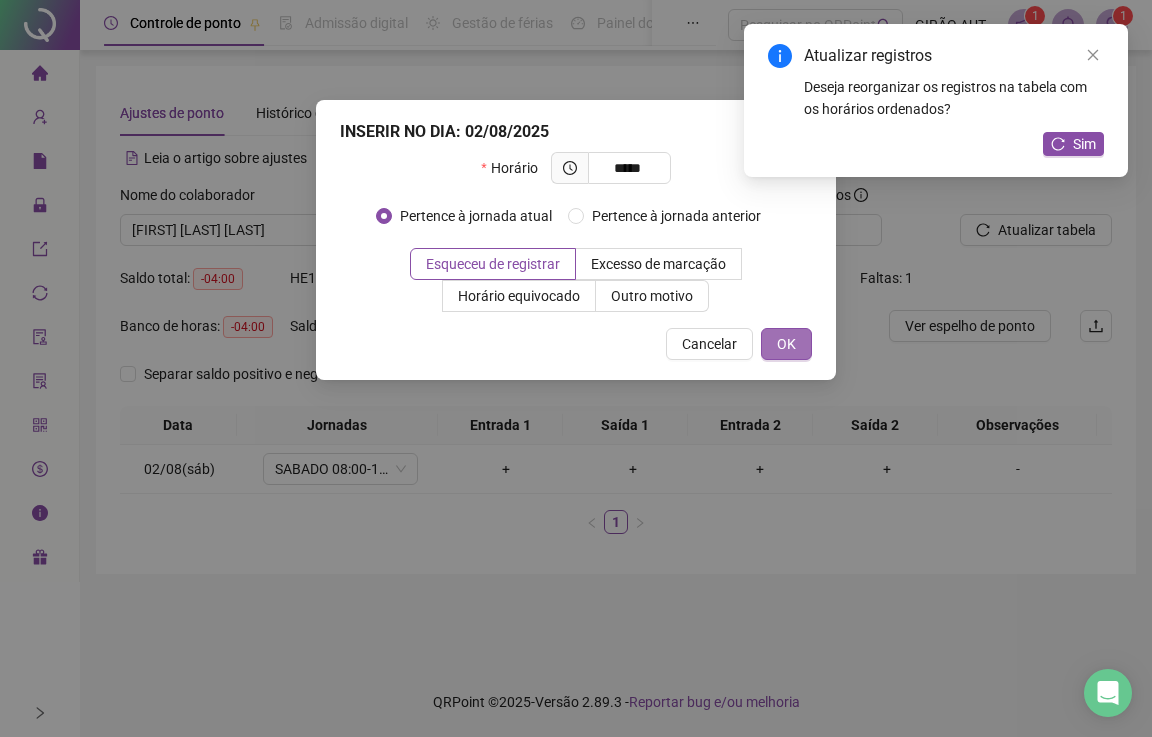 click on "OK" at bounding box center [786, 344] 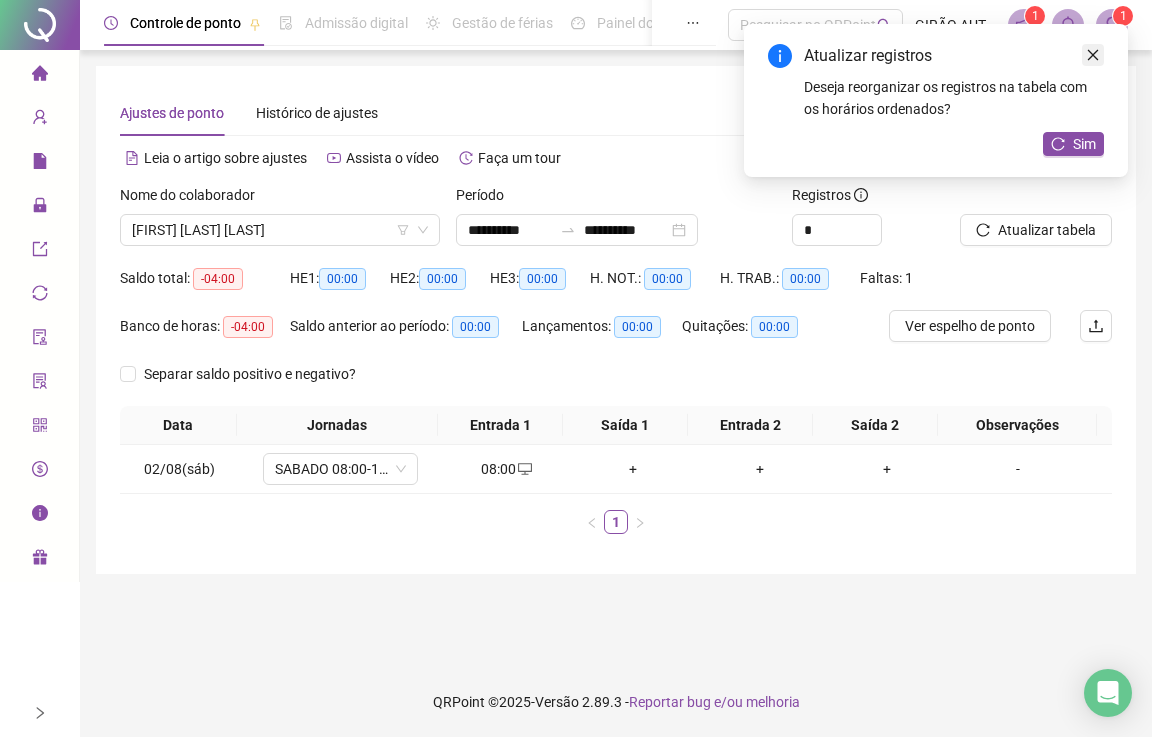 click 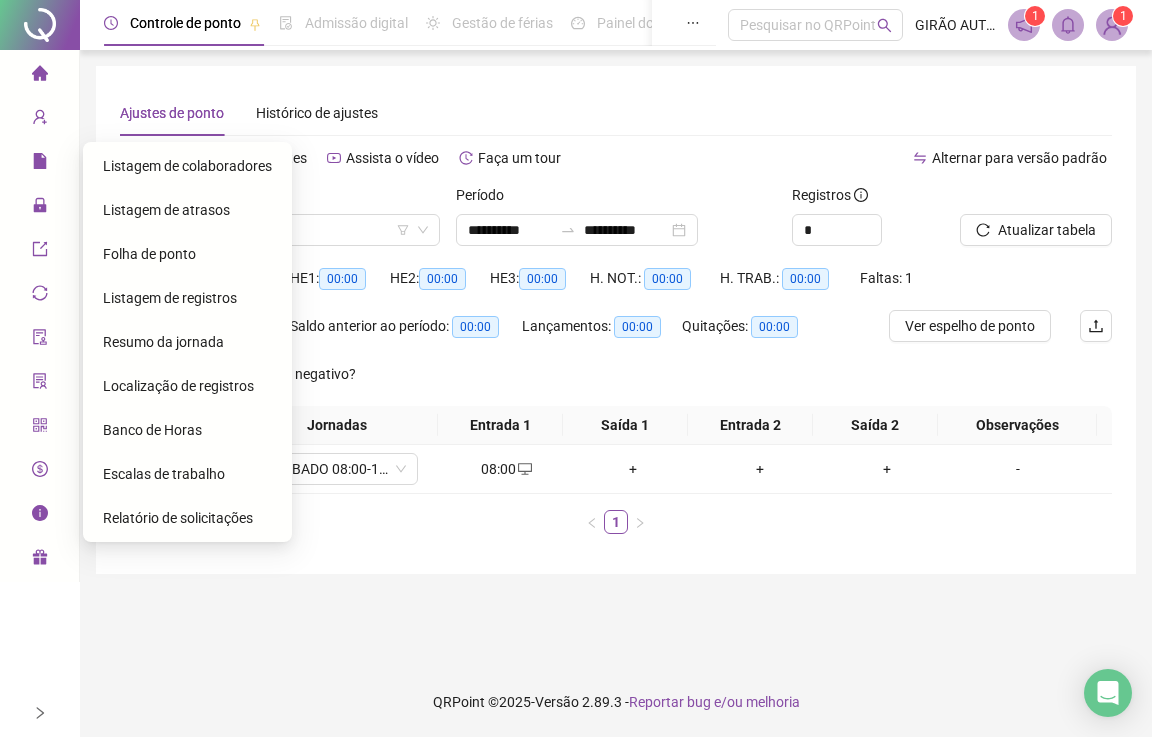 click 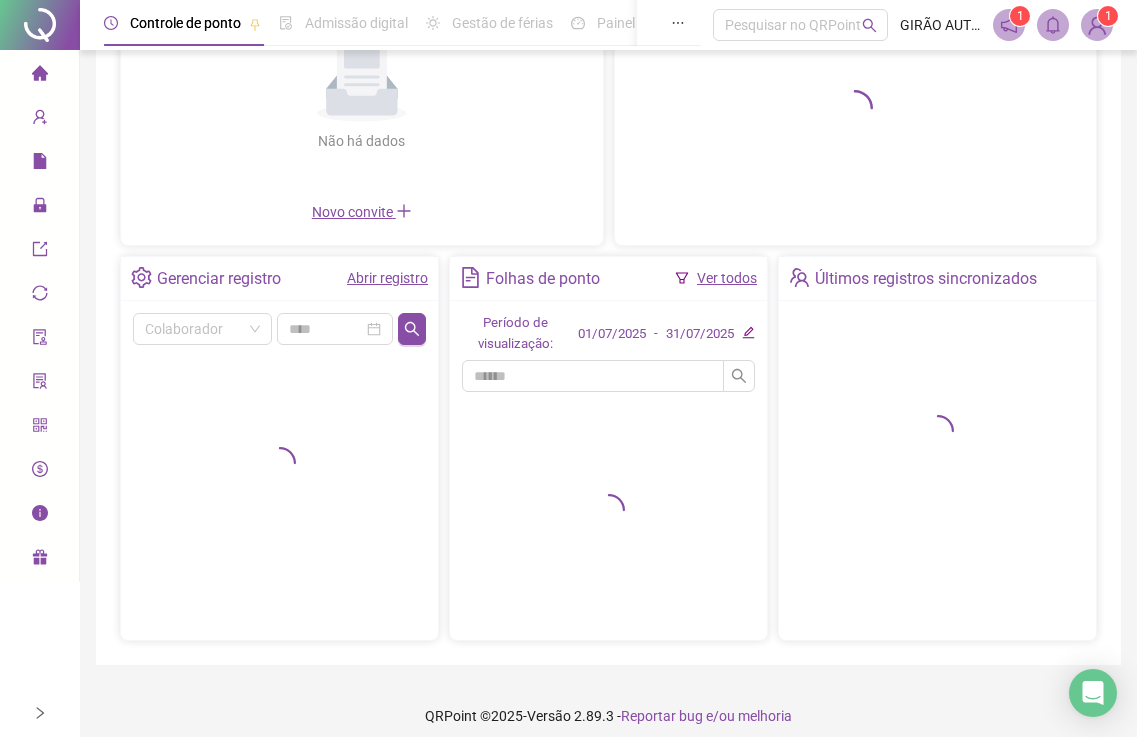 scroll, scrollTop: 246, scrollLeft: 0, axis: vertical 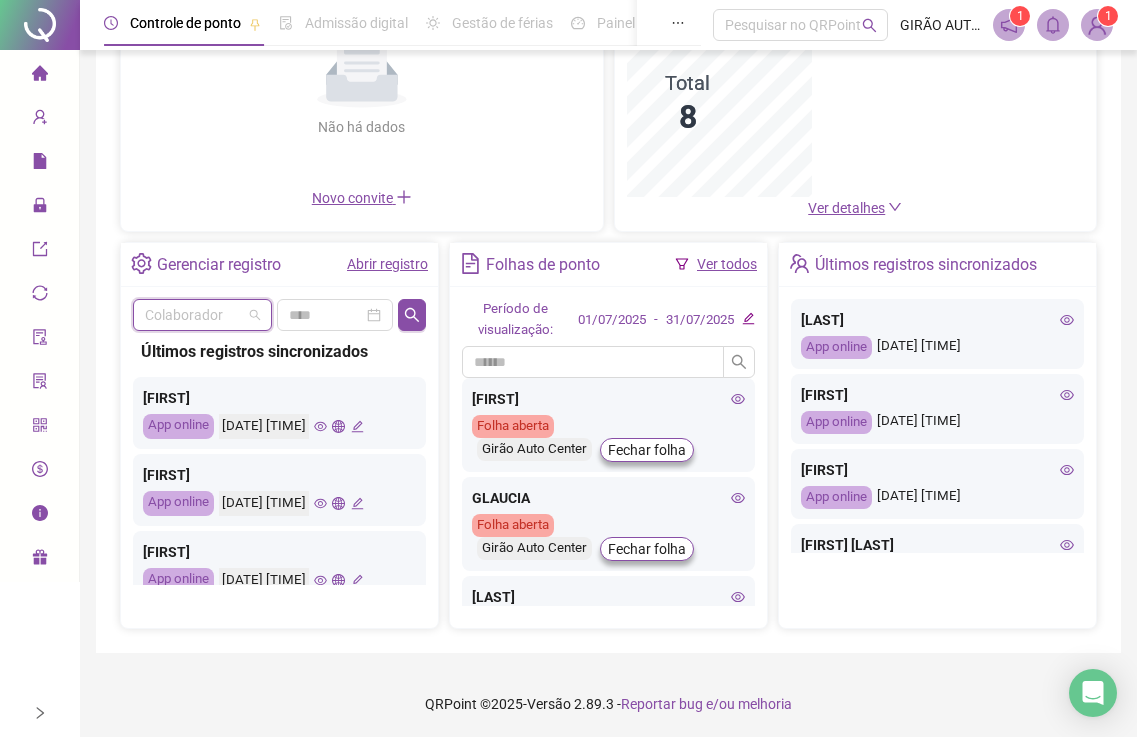 click at bounding box center (193, 315) 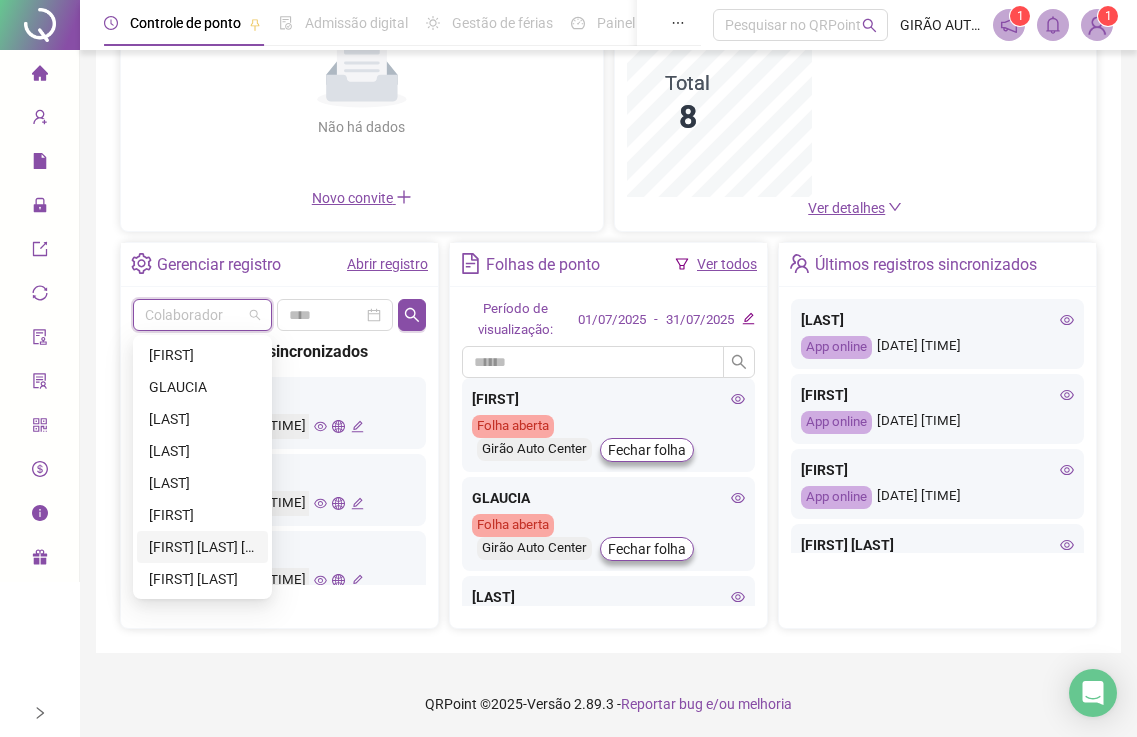 click on "[FIRST]" at bounding box center [279, 475] 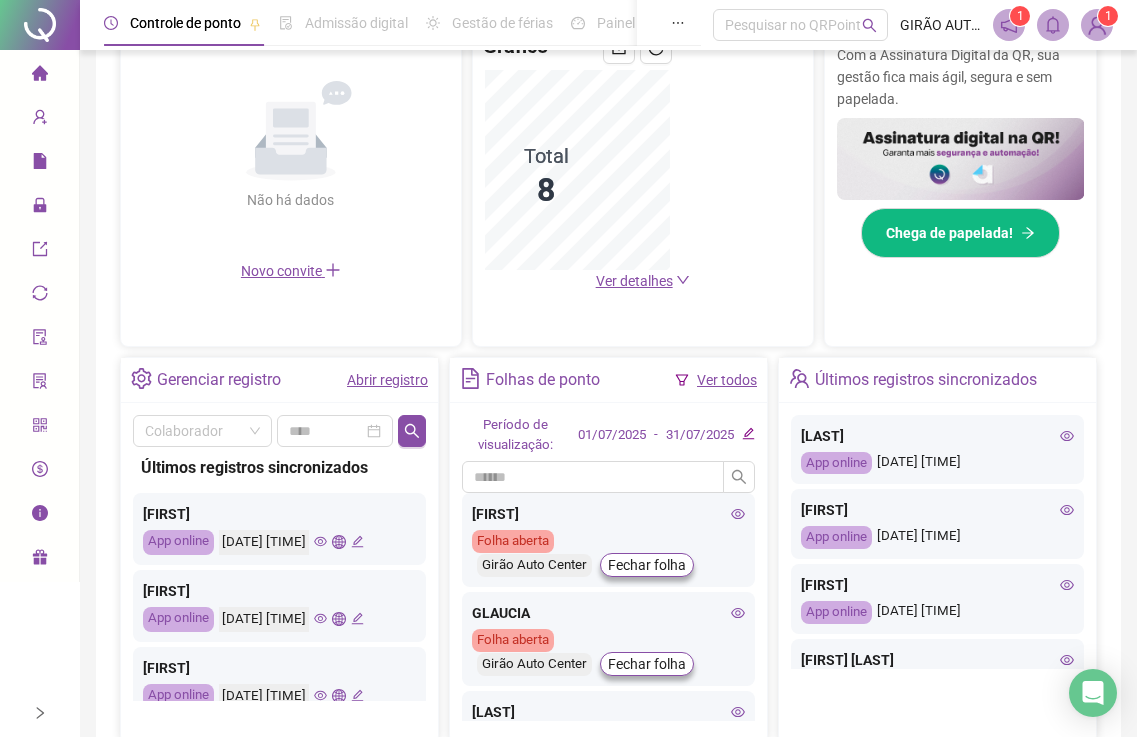 scroll, scrollTop: 285, scrollLeft: 0, axis: vertical 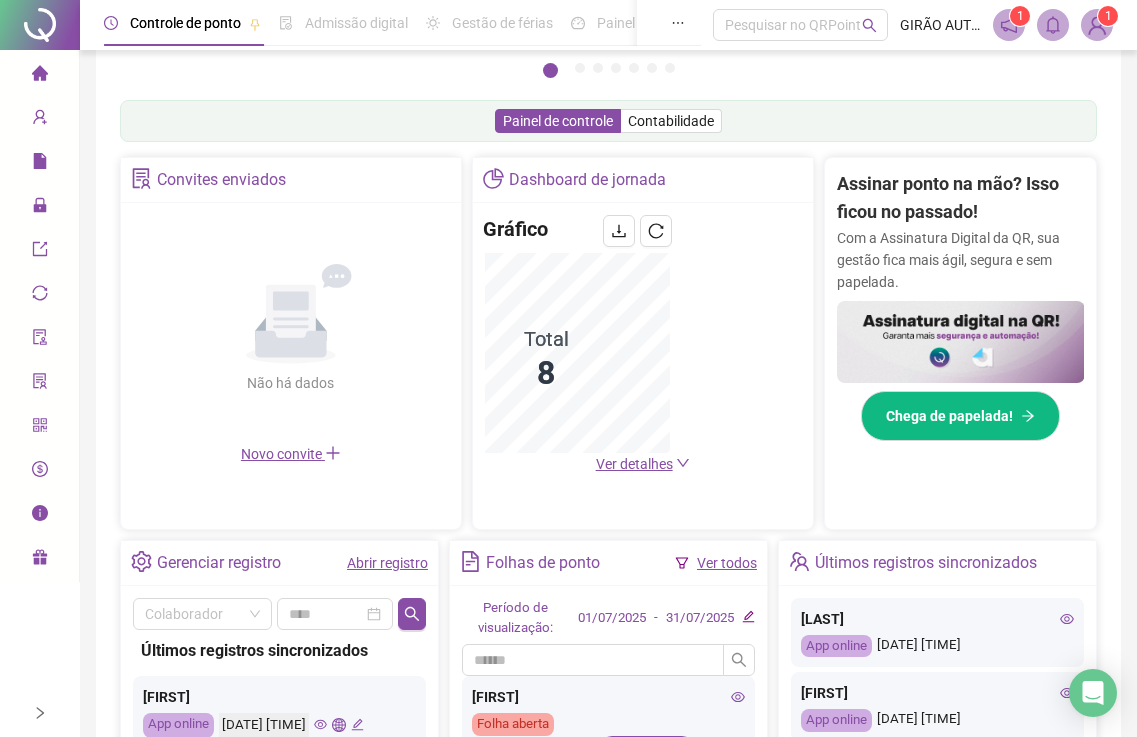 click at bounding box center [40, 76] 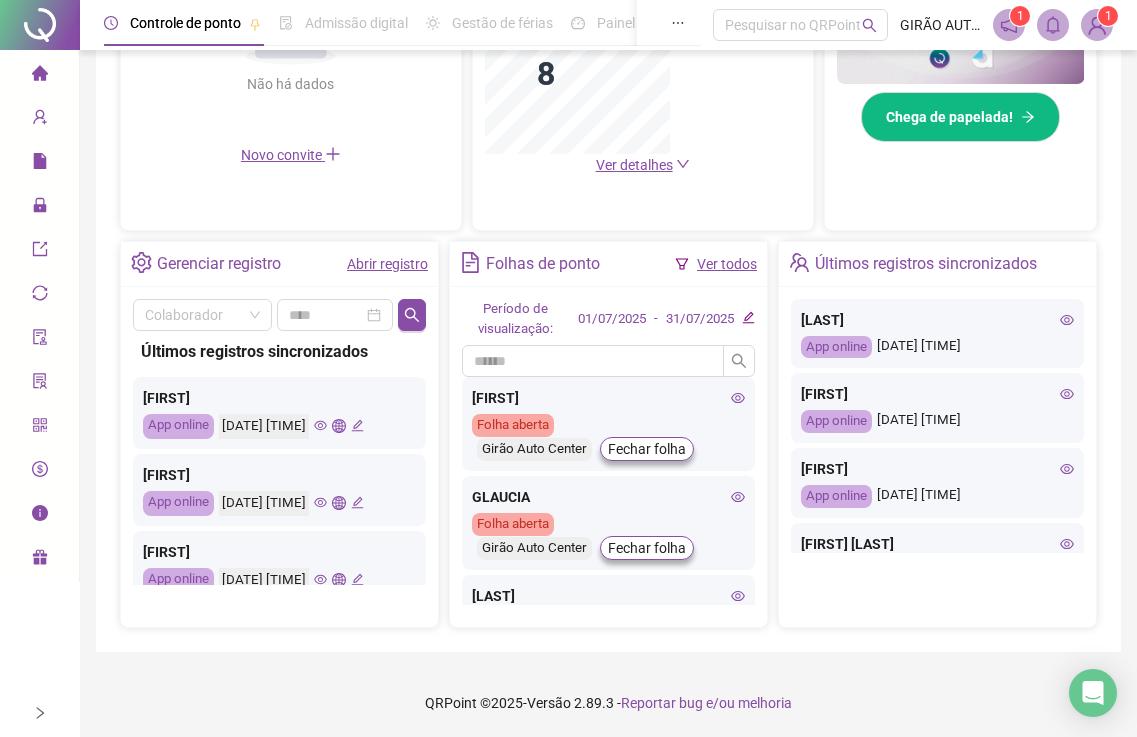 scroll, scrollTop: 585, scrollLeft: 0, axis: vertical 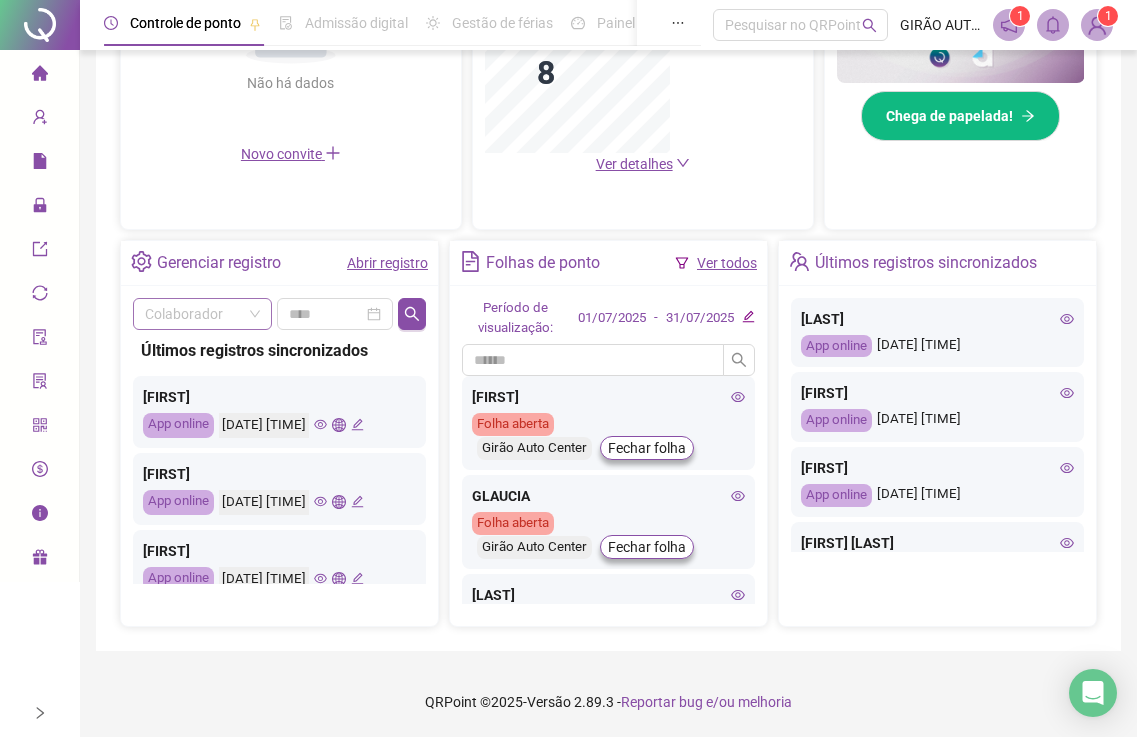 click on "Colaborador" at bounding box center [202, 314] 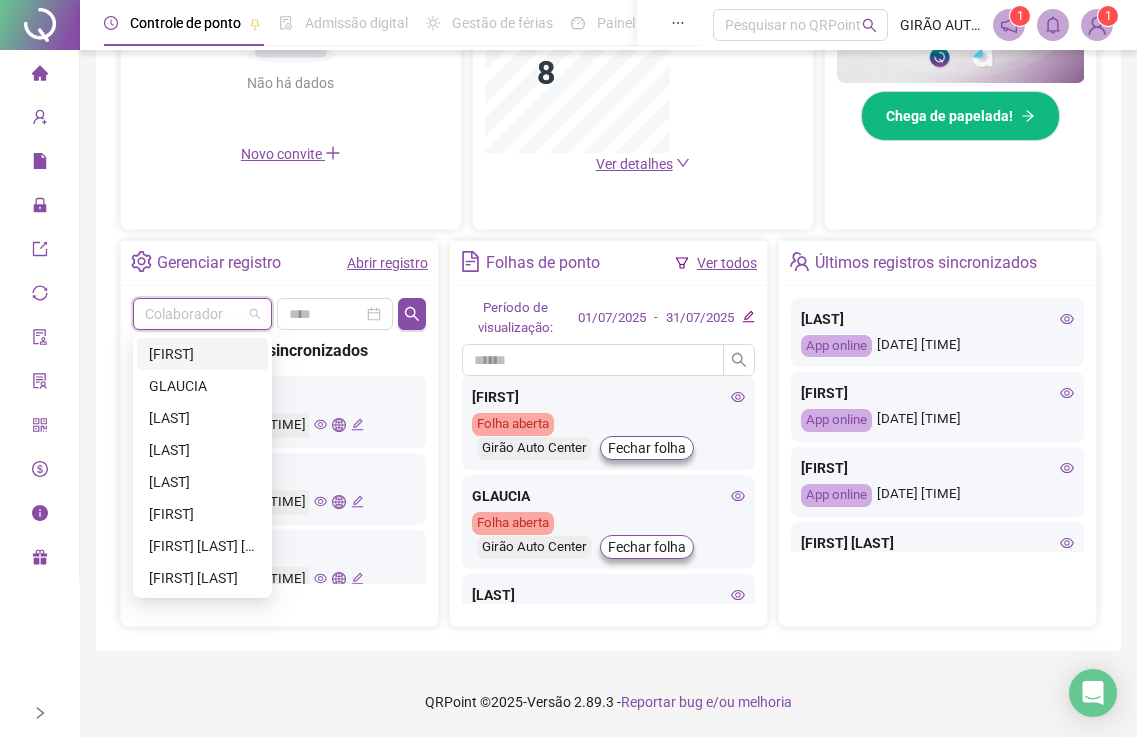 click on "[FIRST]" at bounding box center (202, 354) 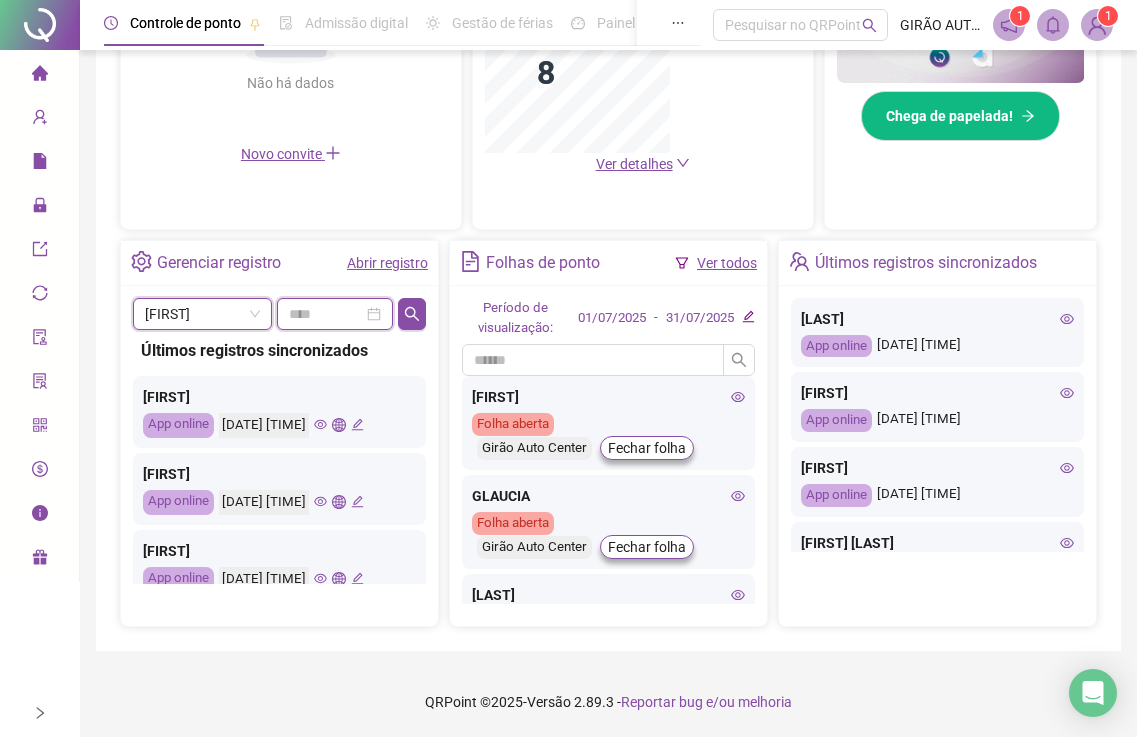 click at bounding box center (326, 314) 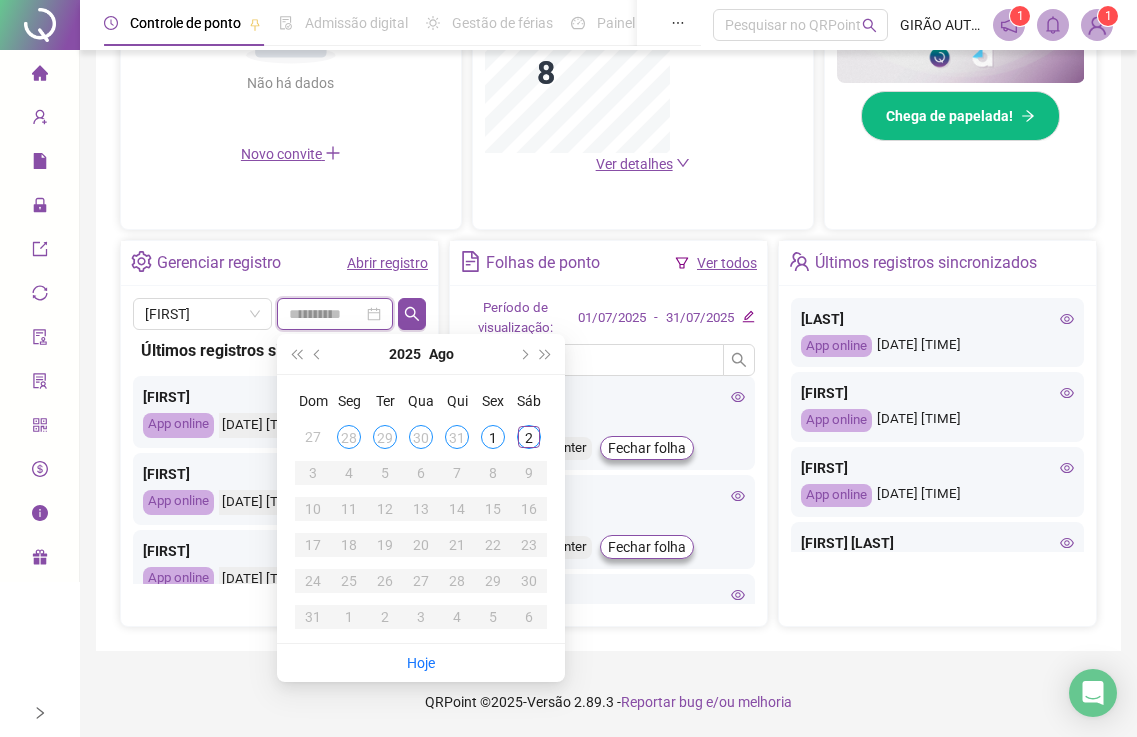 type on "**********" 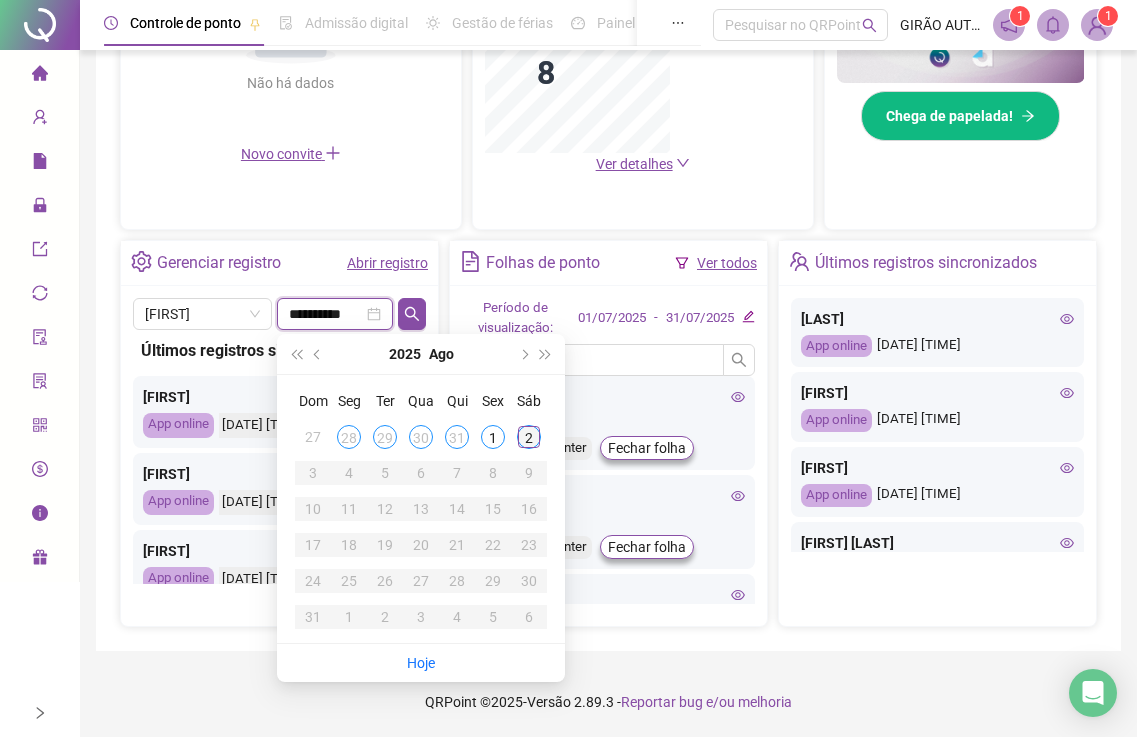type on "**********" 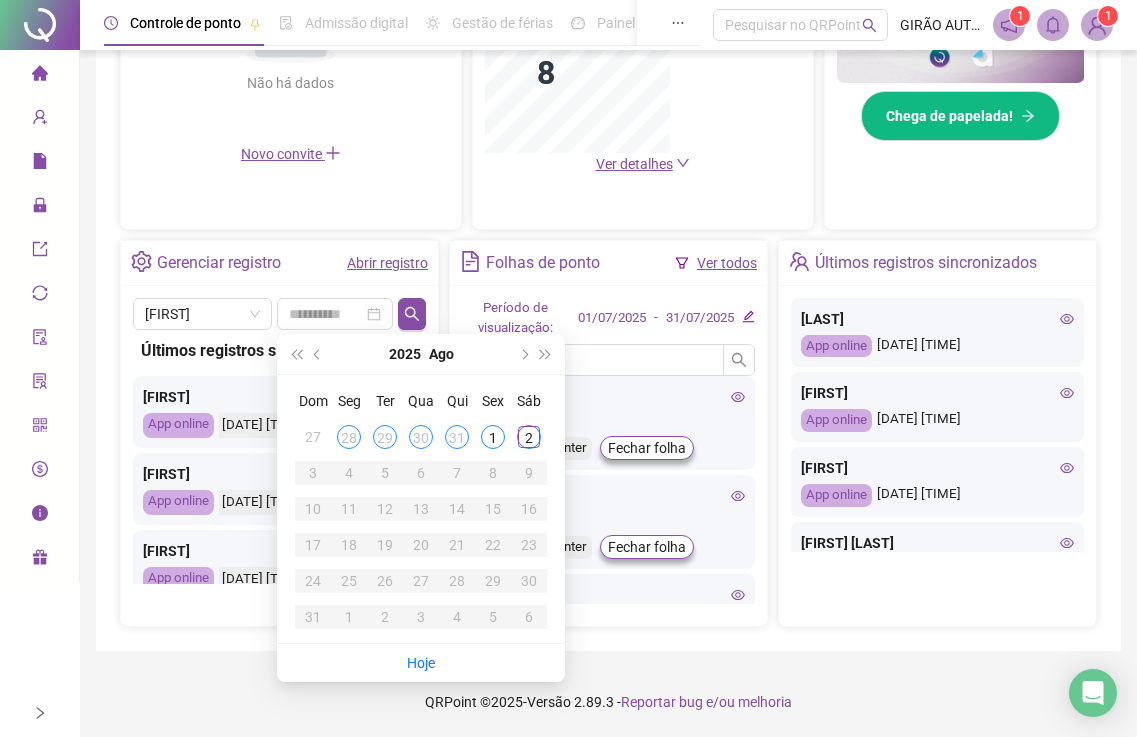 click on "2" at bounding box center [529, 437] 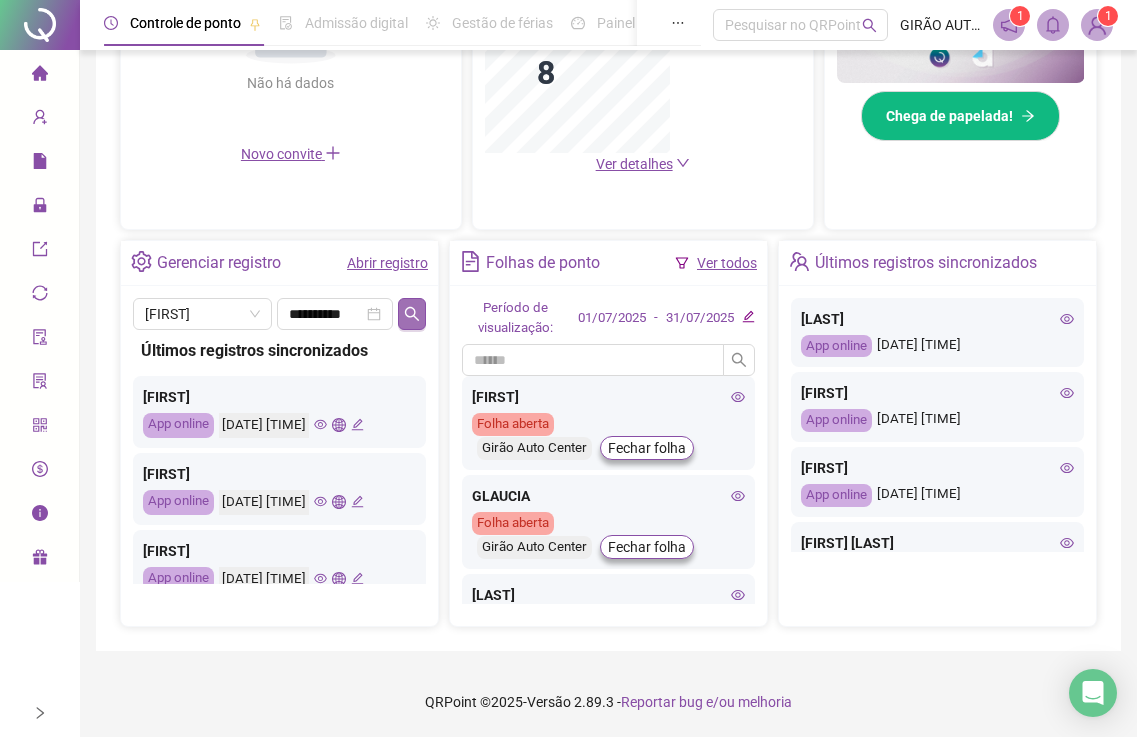 click 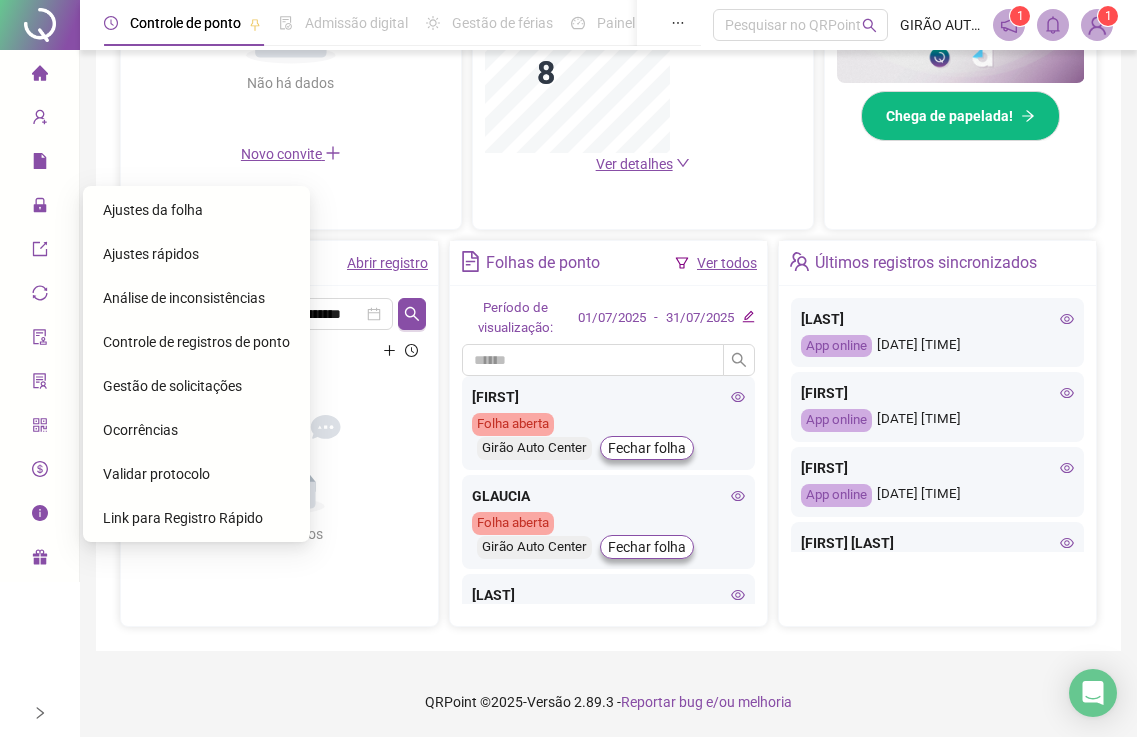 click on "Ajustes da folha" at bounding box center (153, 210) 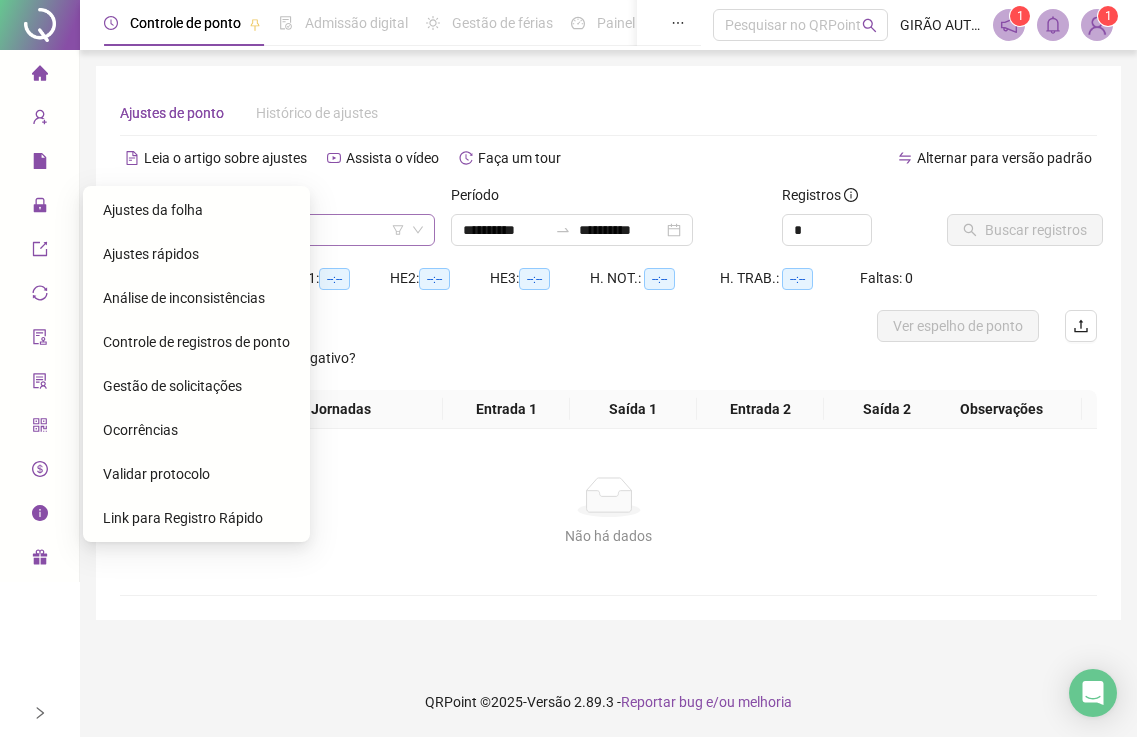 click at bounding box center (268, 230) 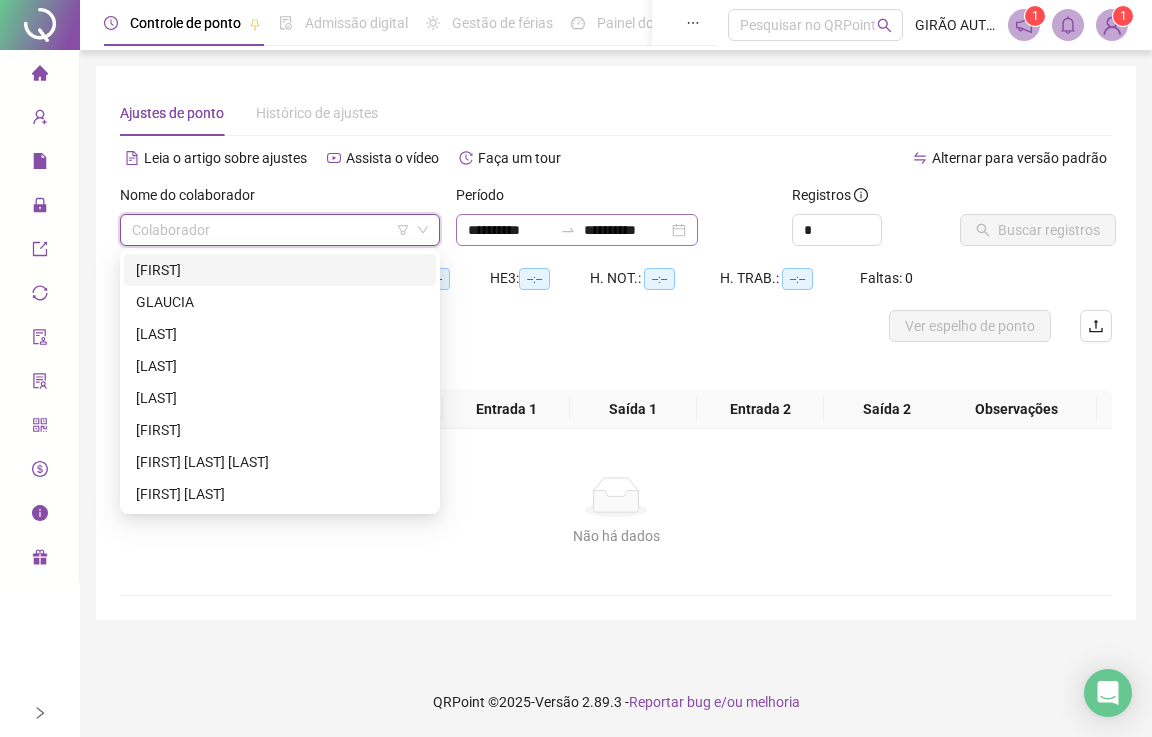 click on "[FIRST]" at bounding box center (280, 270) 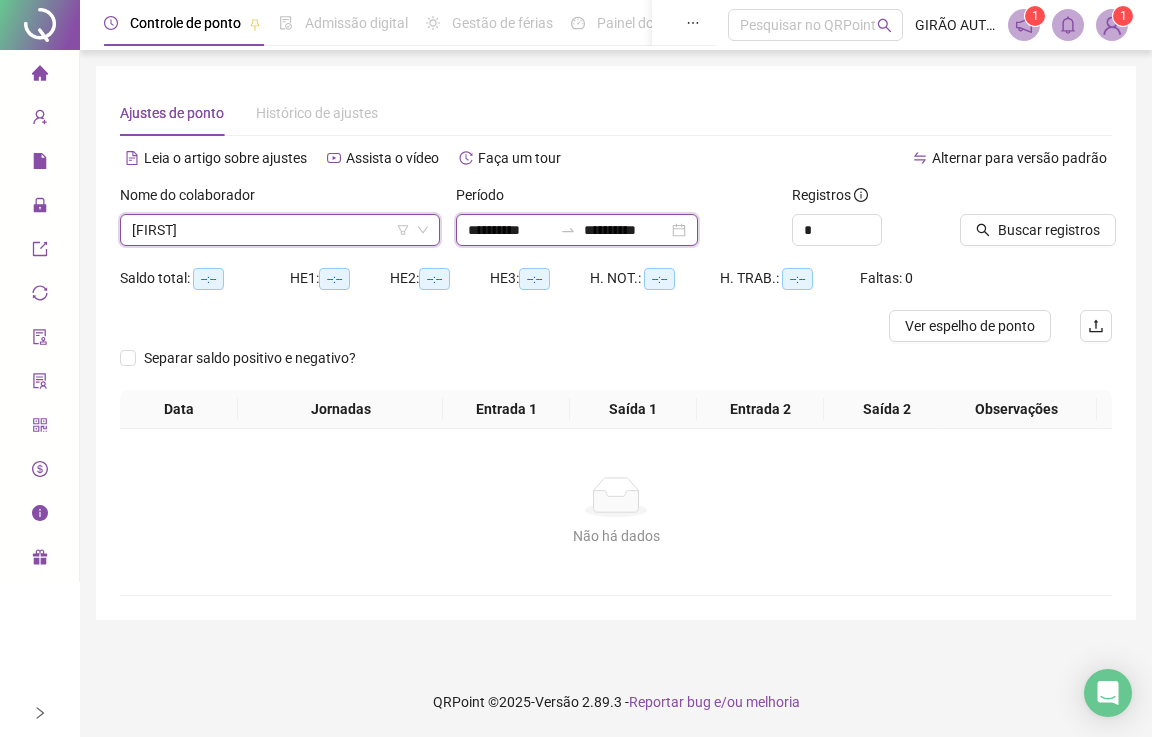 click on "**********" at bounding box center [510, 230] 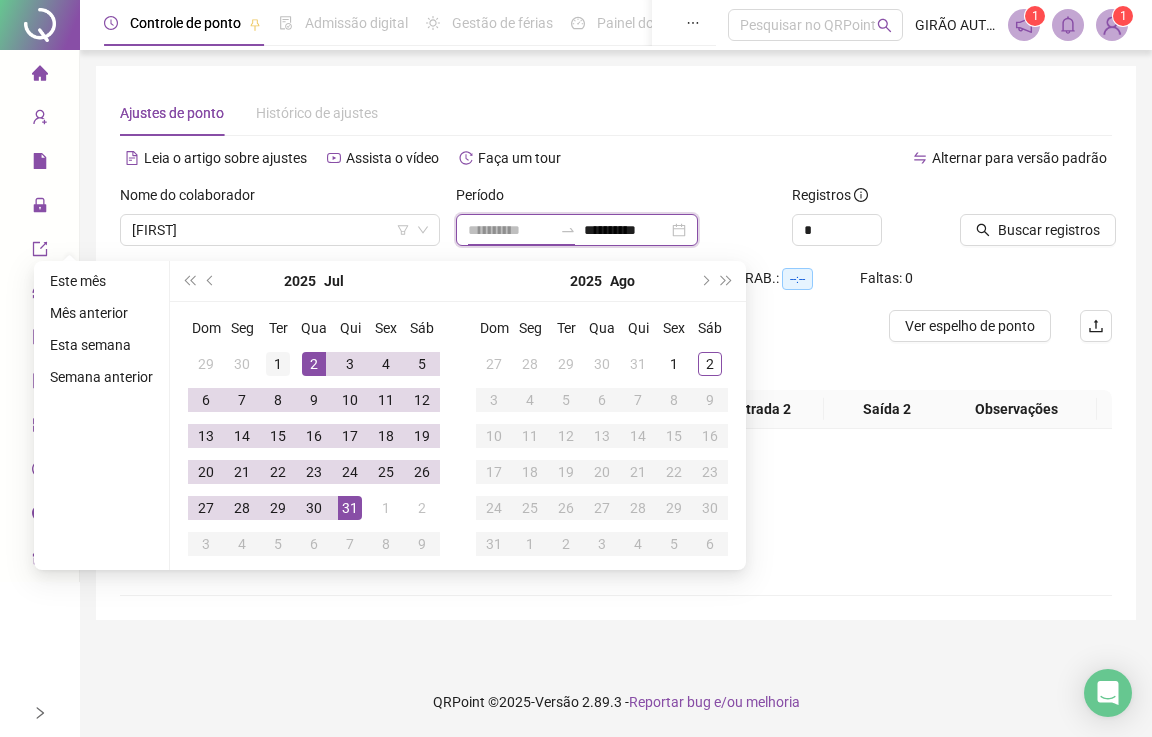 type on "**********" 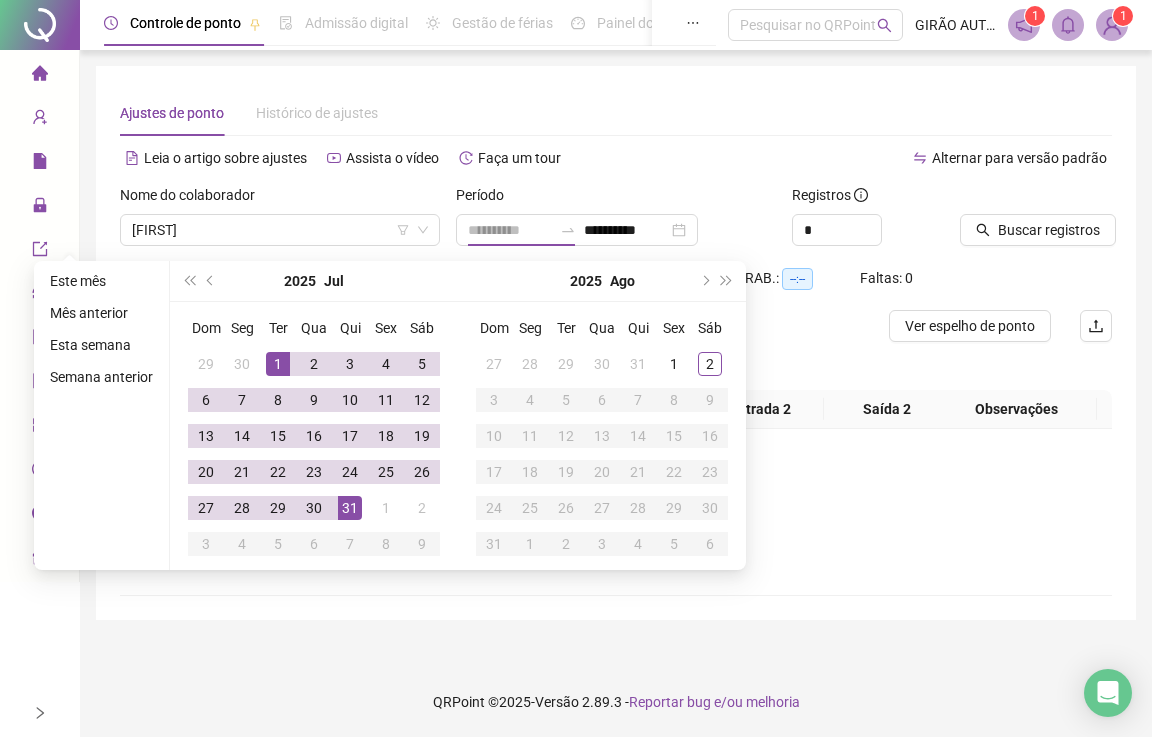 click on "1" at bounding box center (278, 364) 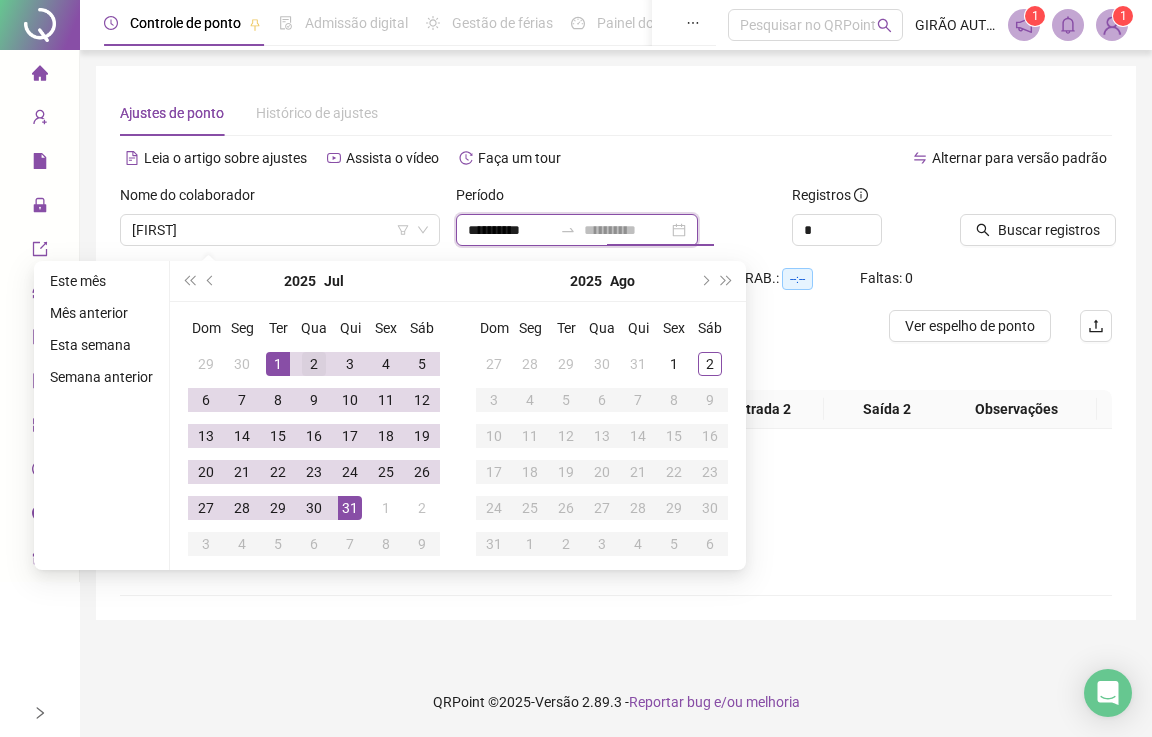 type on "**********" 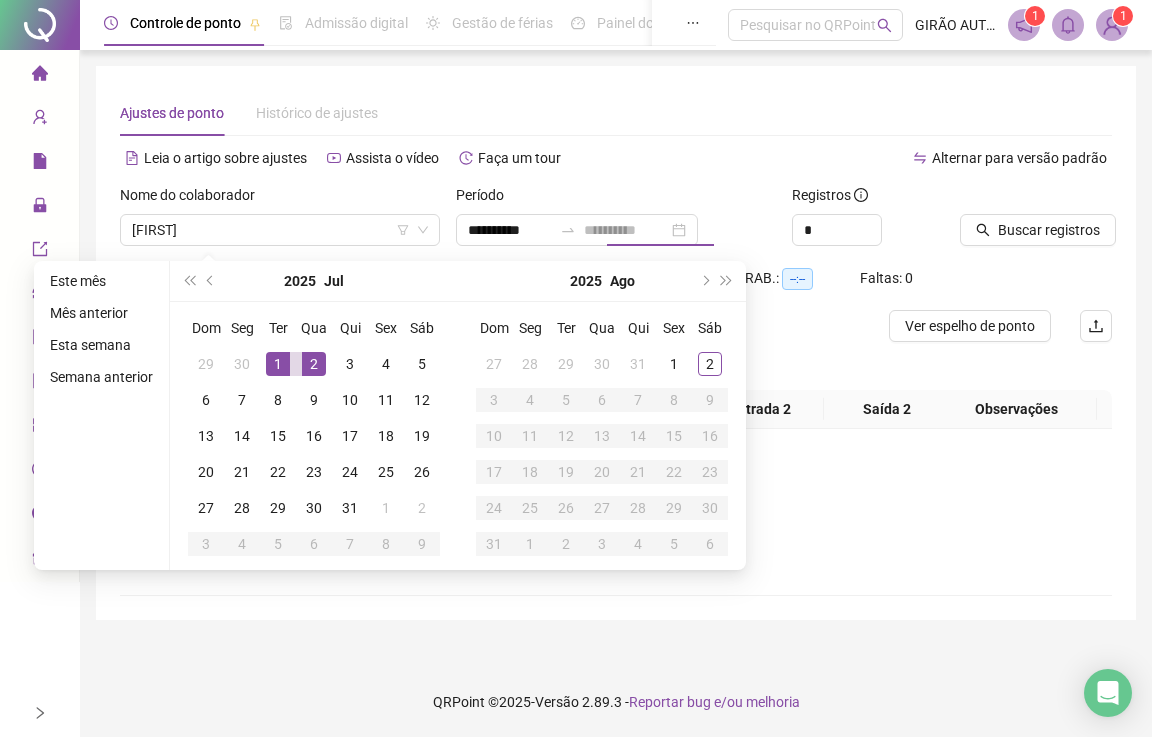 click on "2" at bounding box center (314, 364) 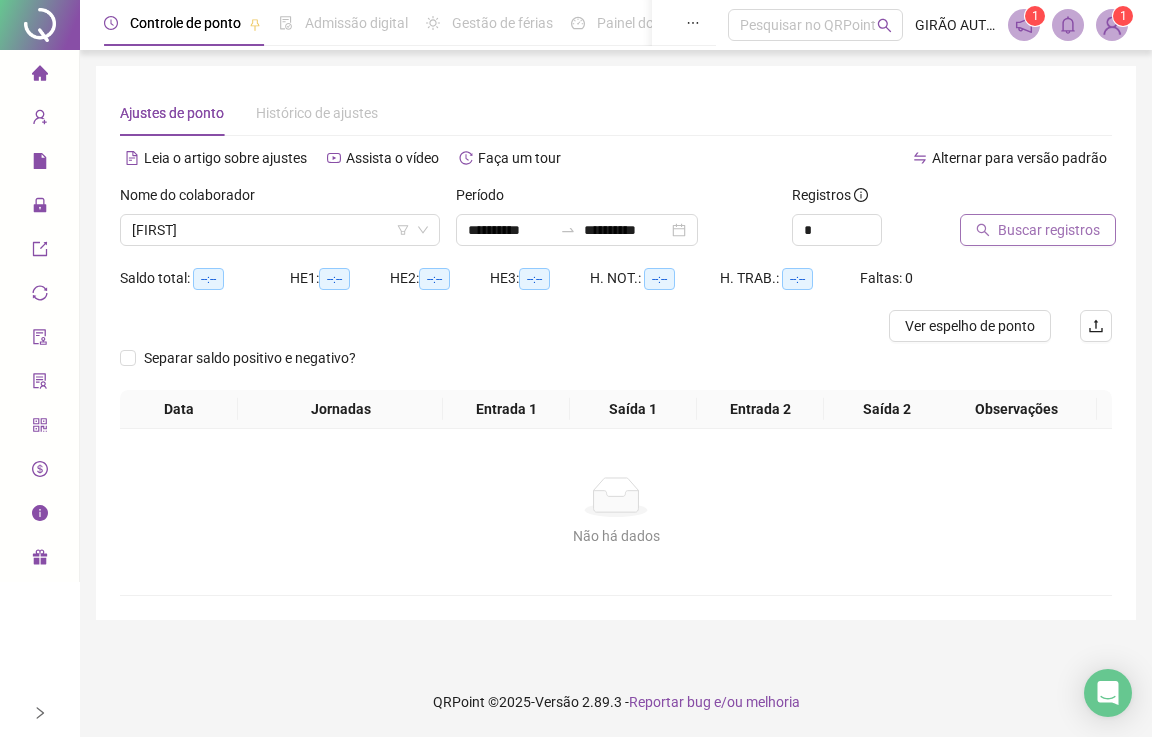 click on "Buscar registros" at bounding box center (1049, 230) 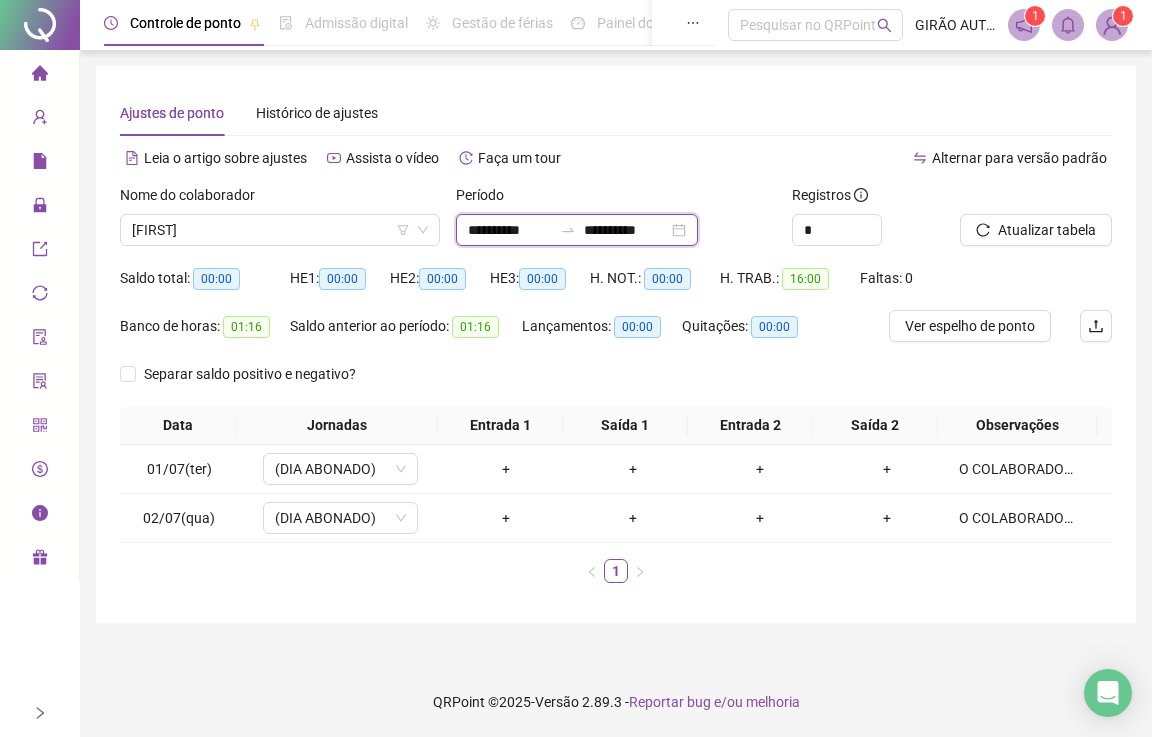 click on "**********" at bounding box center [510, 230] 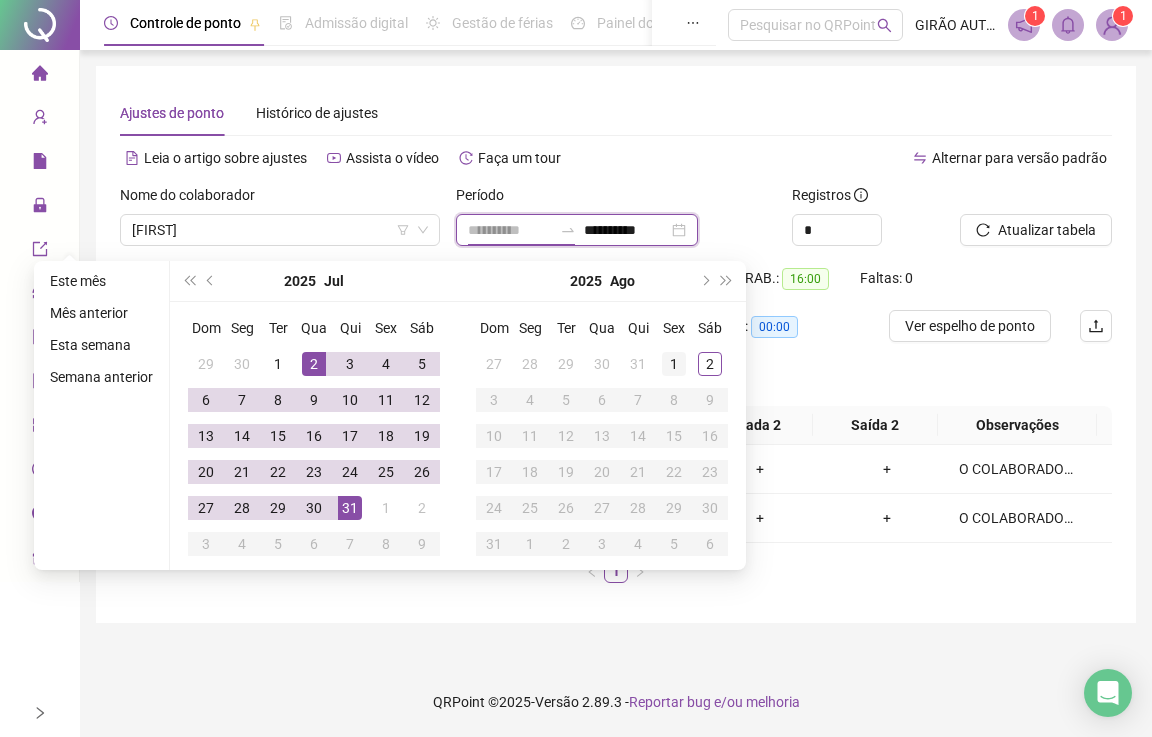 type on "**********" 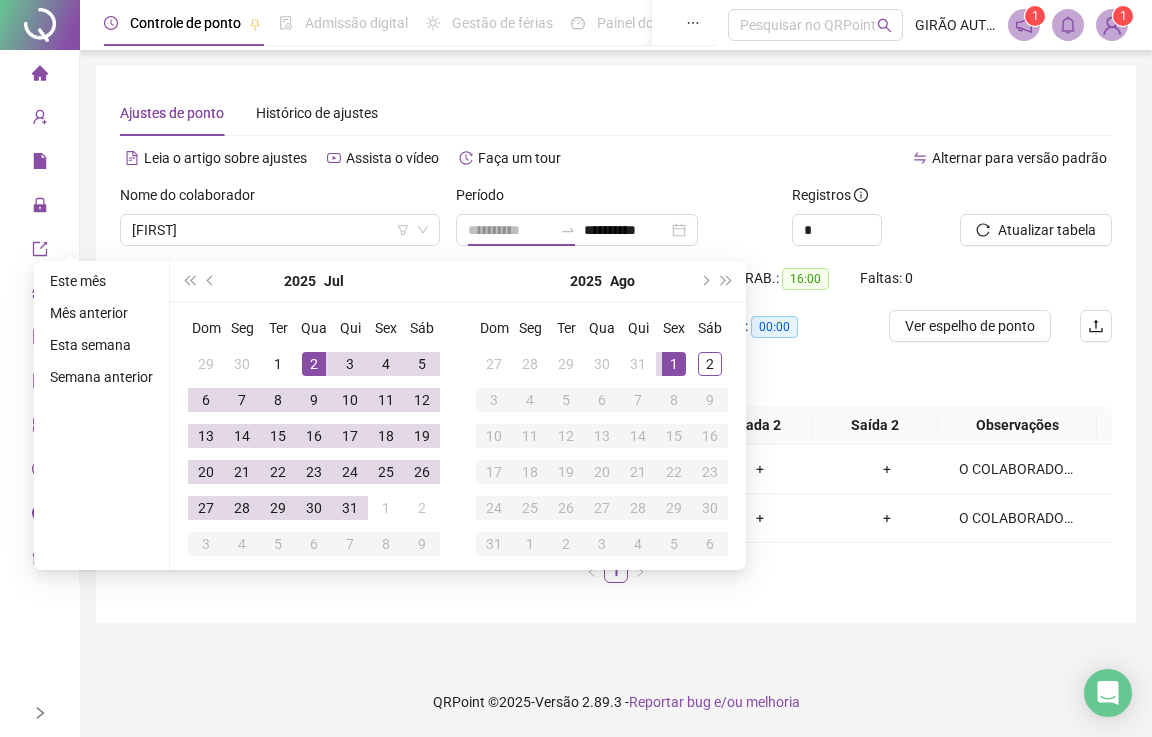 click on "1" at bounding box center (674, 364) 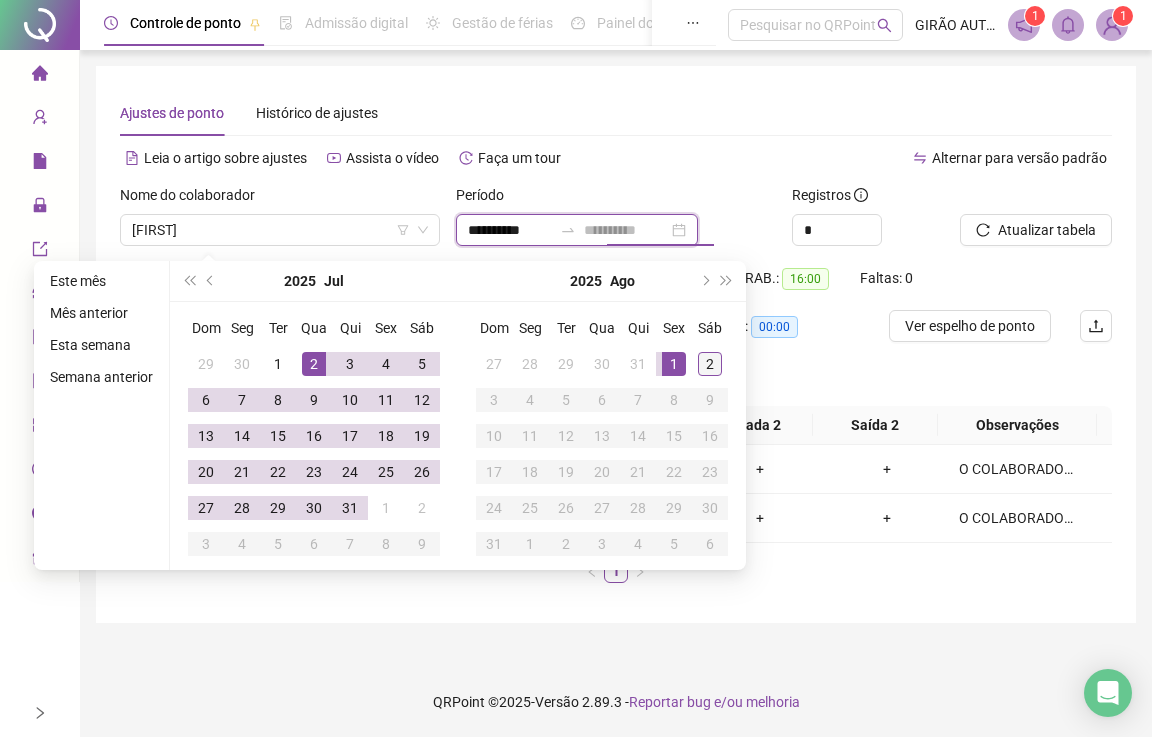 type on "**********" 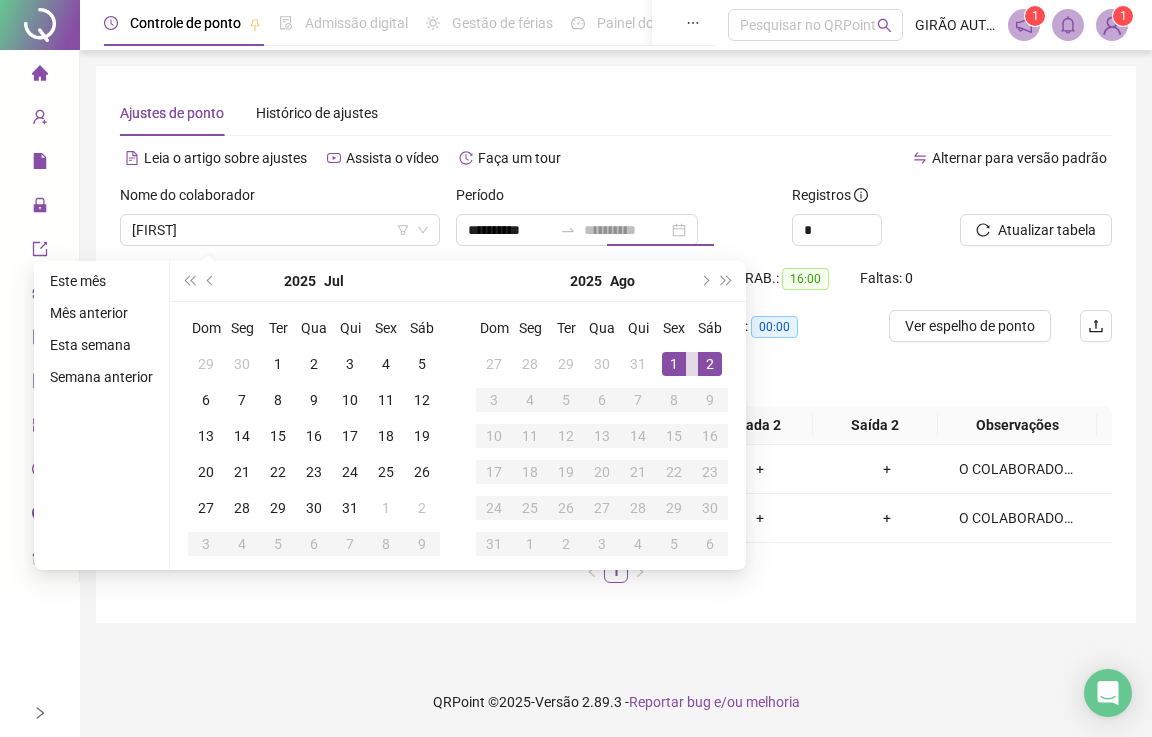 drag, startPoint x: 705, startPoint y: 365, endPoint x: 859, endPoint y: 362, distance: 154.02922 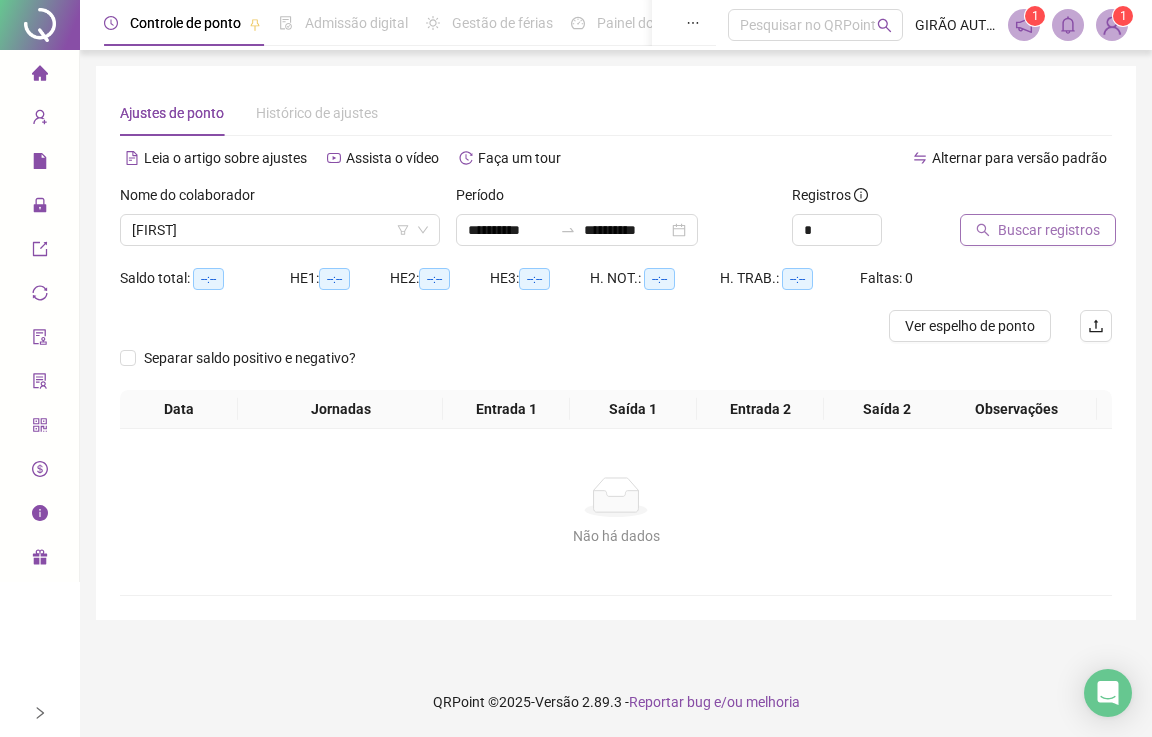 click on "Buscar registros" at bounding box center [1049, 230] 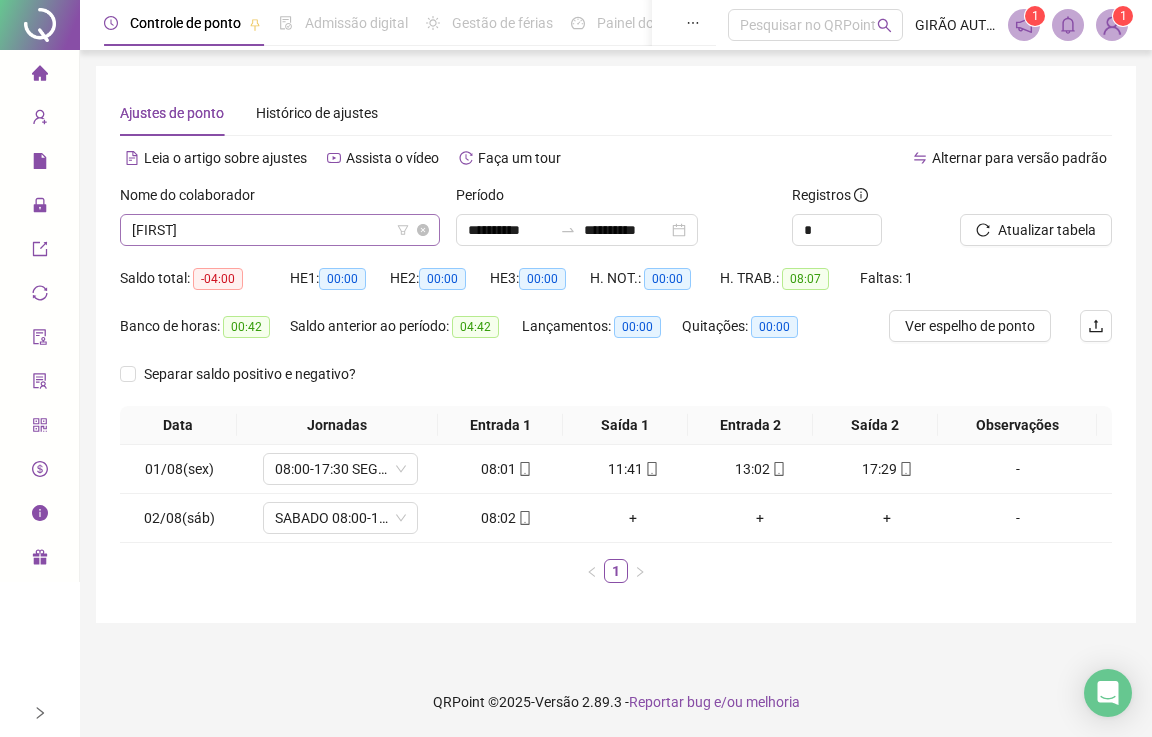 click on "[FIRST]" at bounding box center [280, 230] 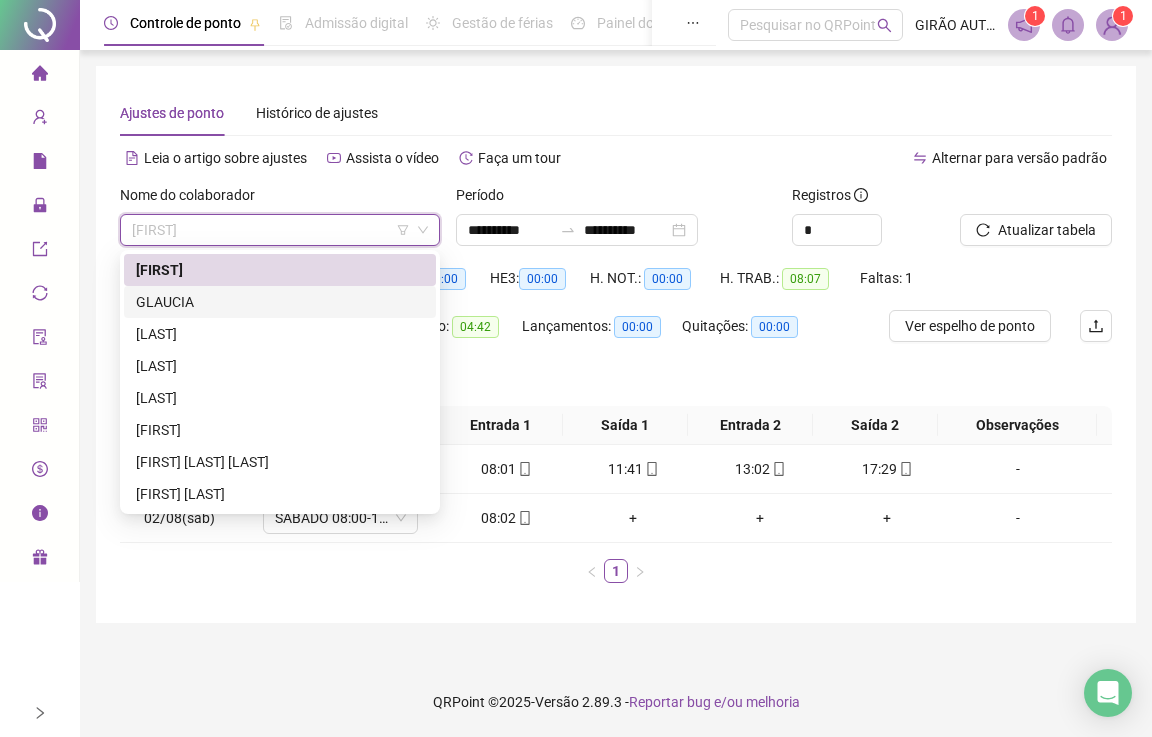 drag, startPoint x: 175, startPoint y: 312, endPoint x: 404, endPoint y: 293, distance: 229.78687 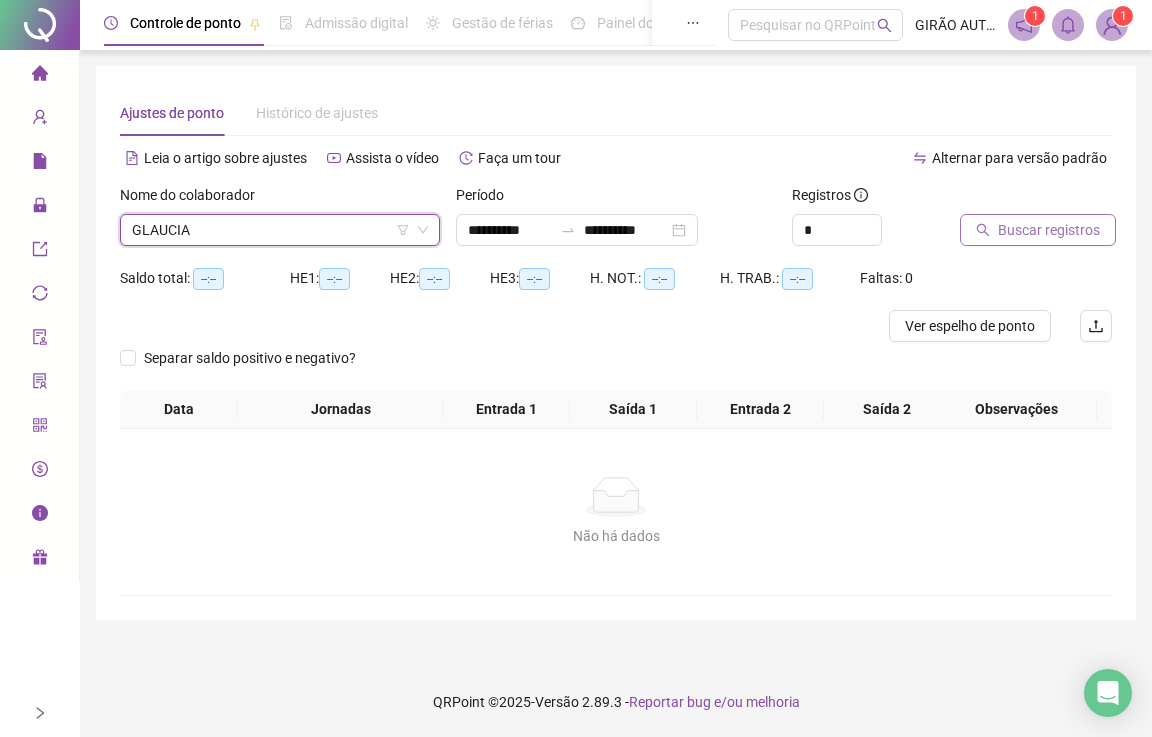 click on "Buscar registros" at bounding box center [1049, 230] 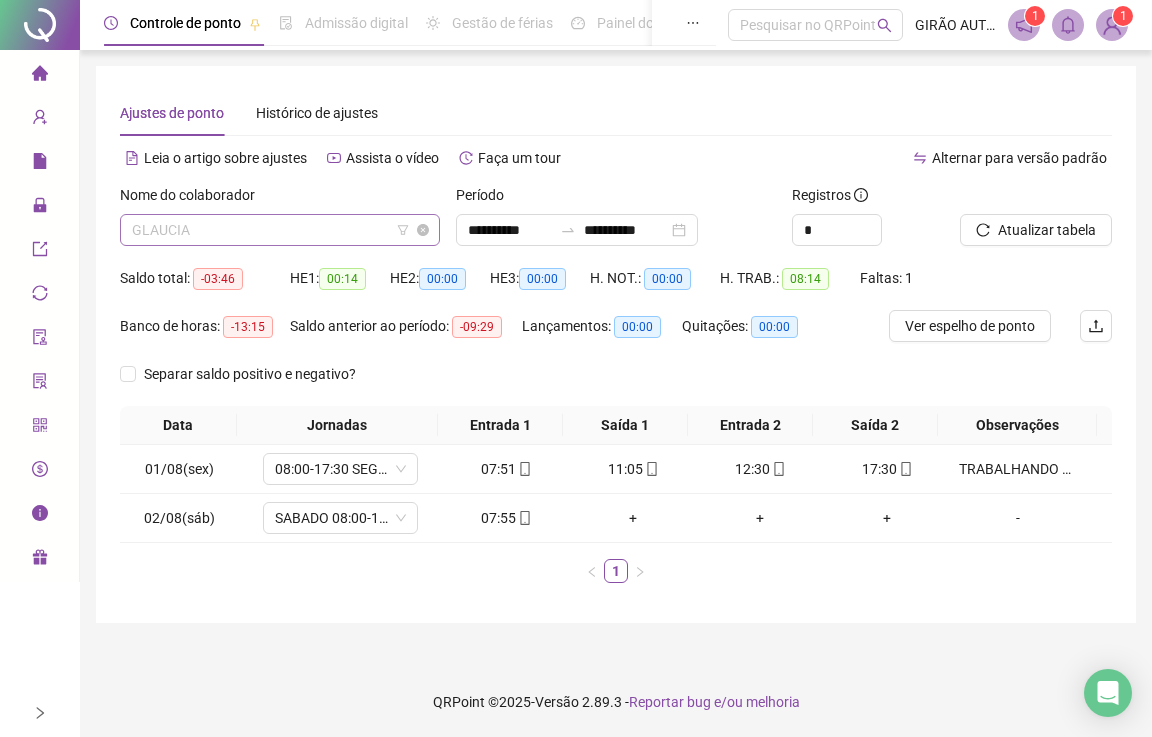click on "GLAUCIA" at bounding box center (280, 230) 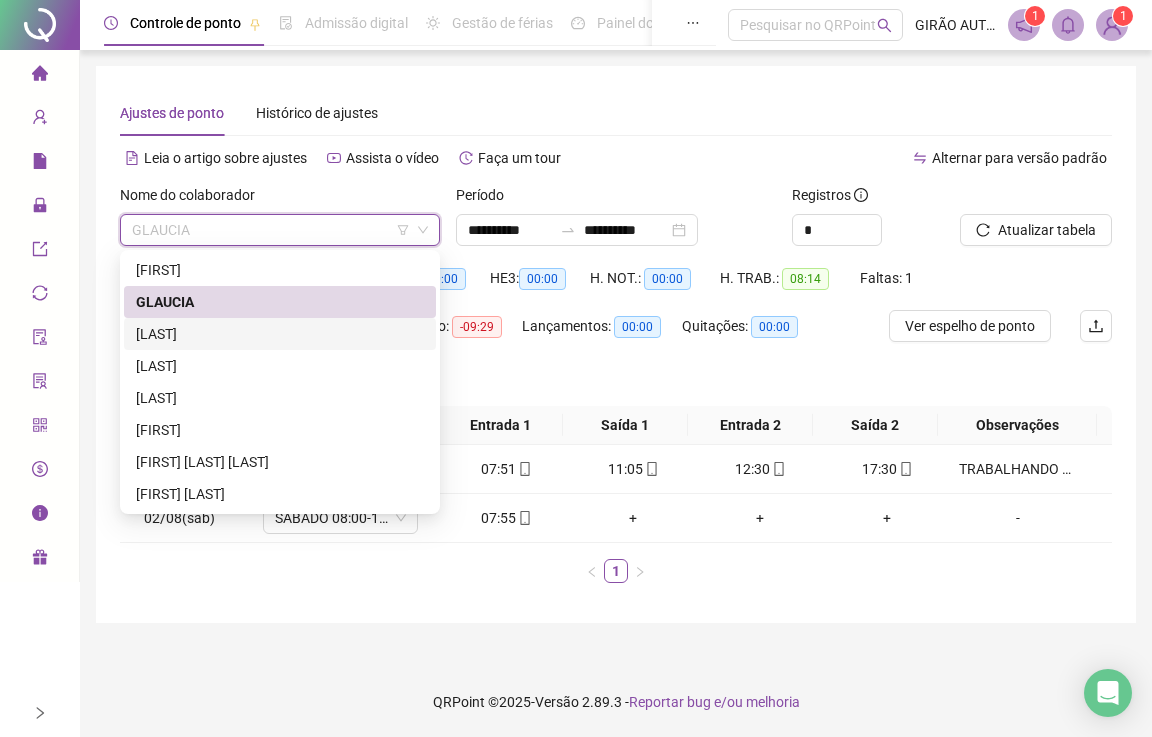 click on "[LAST]" at bounding box center [280, 334] 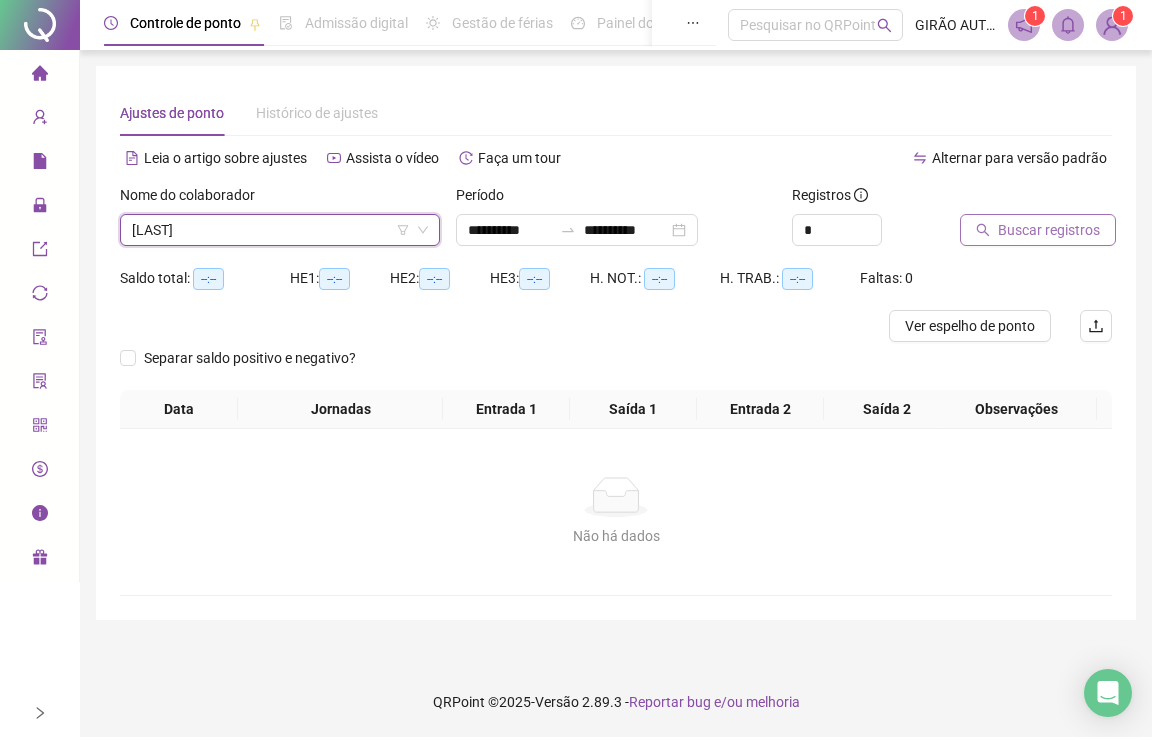 click on "Buscar registros" at bounding box center [1049, 230] 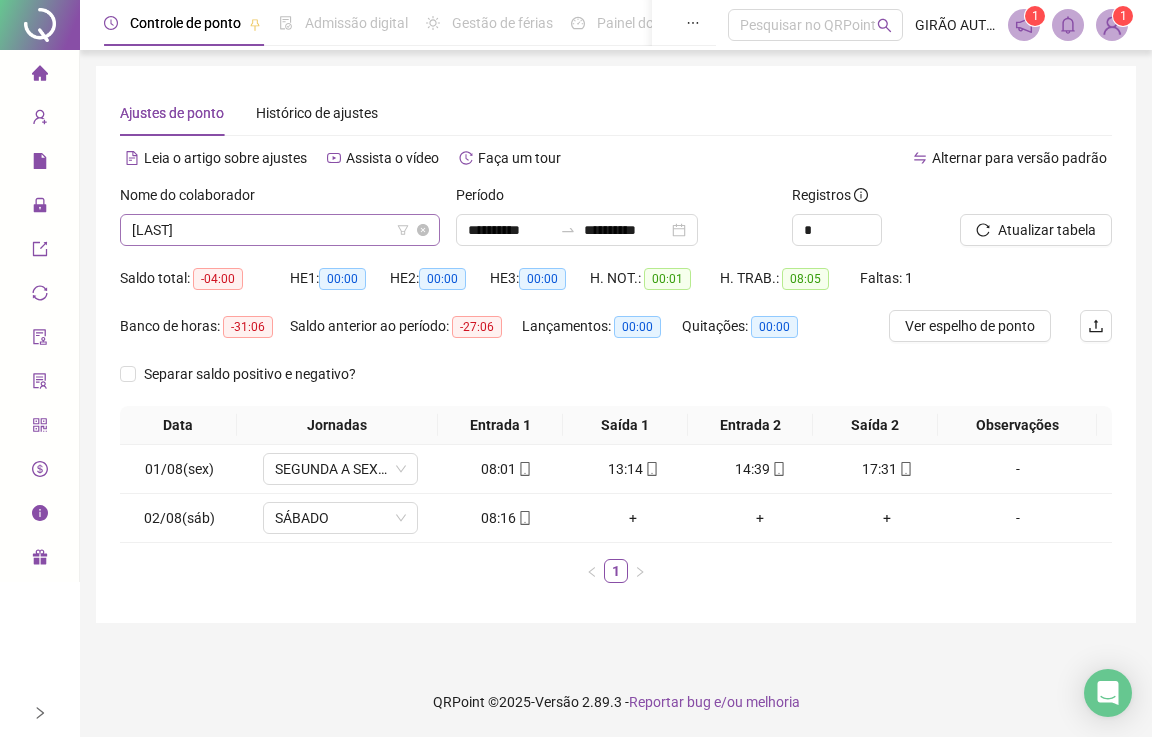 click on "[LAST]" at bounding box center (280, 230) 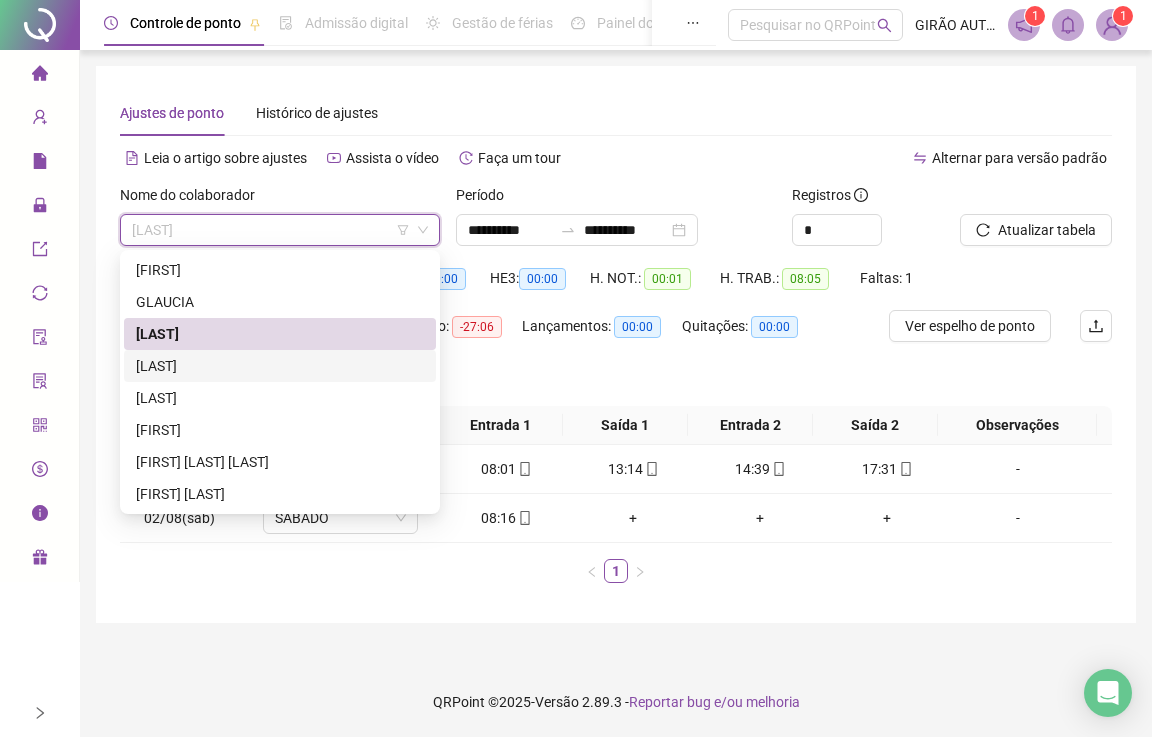 click on "[LAST]" at bounding box center (280, 366) 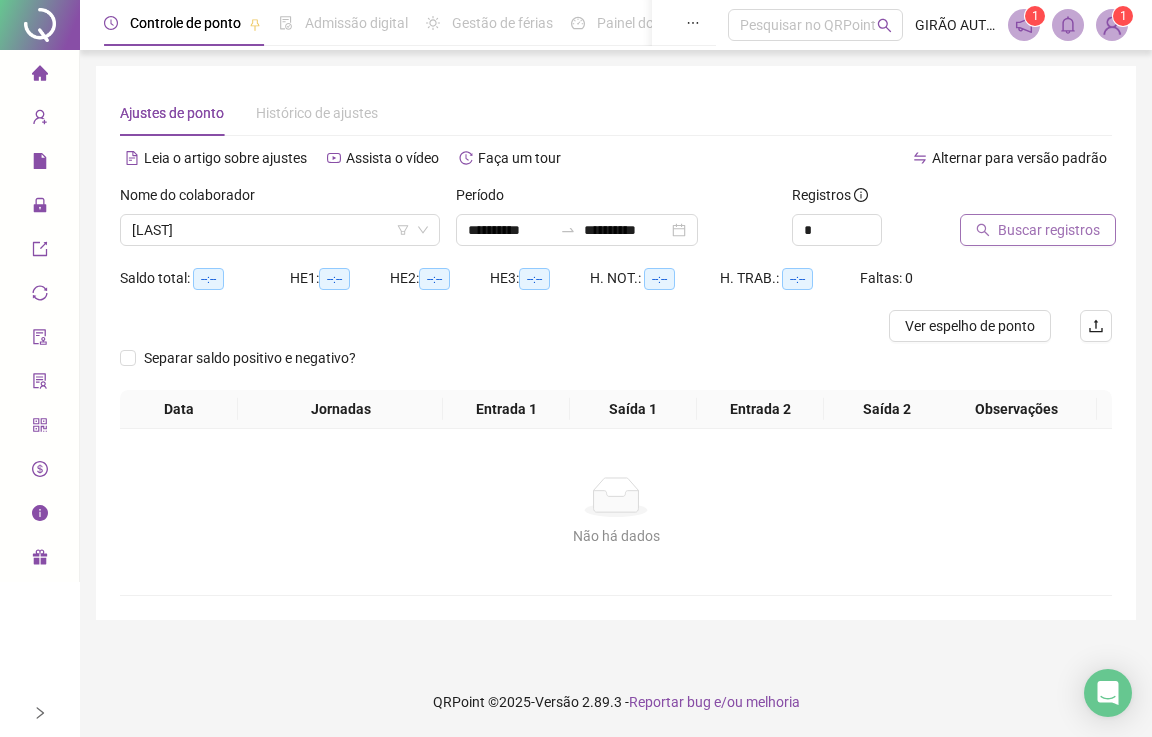 click on "Buscar registros" at bounding box center [1049, 230] 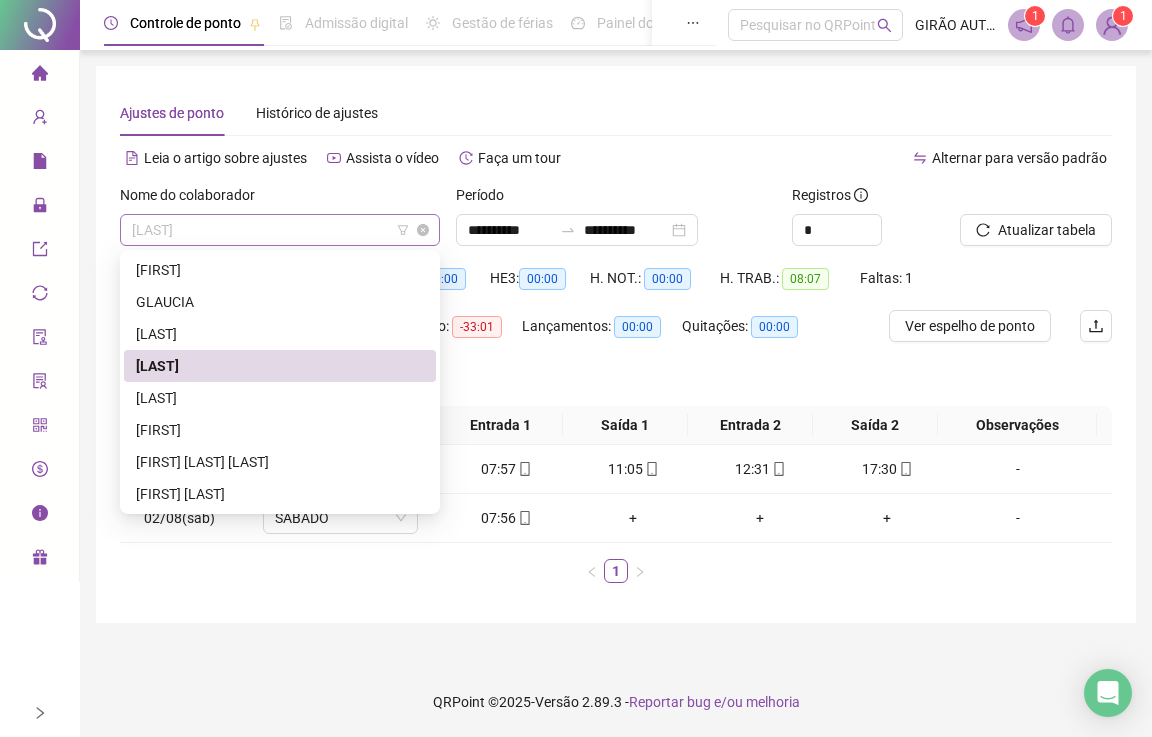 click on "[LAST]" at bounding box center (280, 230) 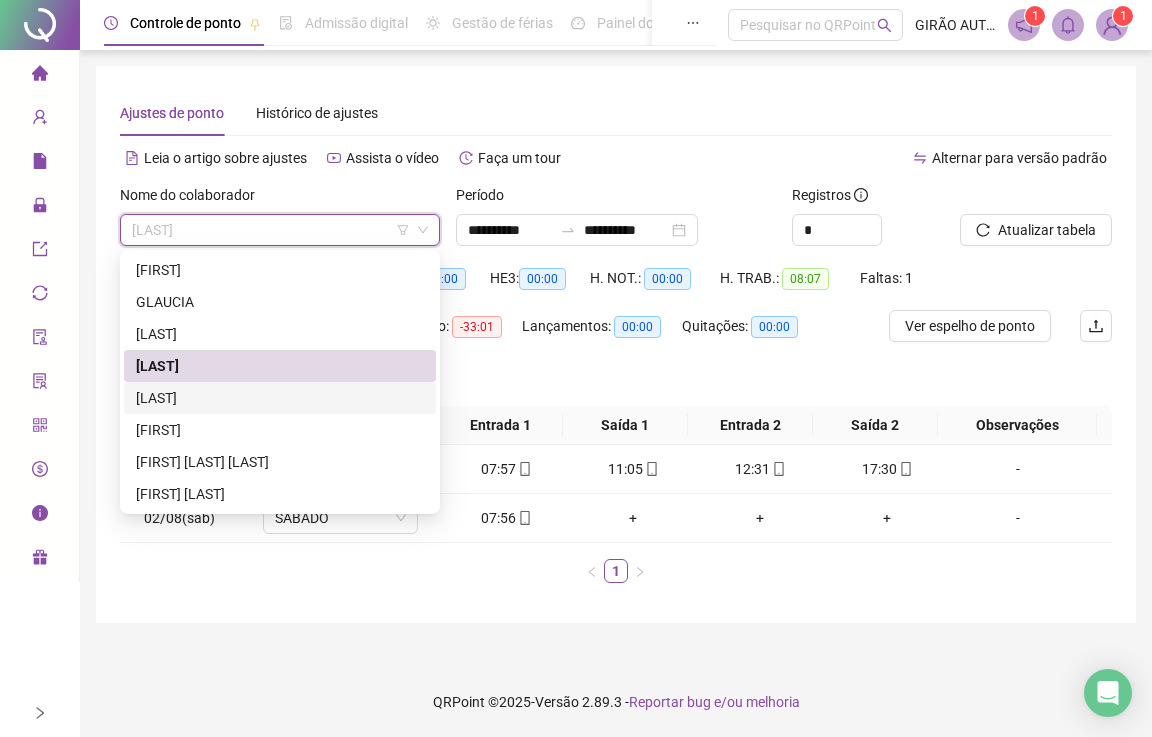 click on "[LAST]" at bounding box center (280, 398) 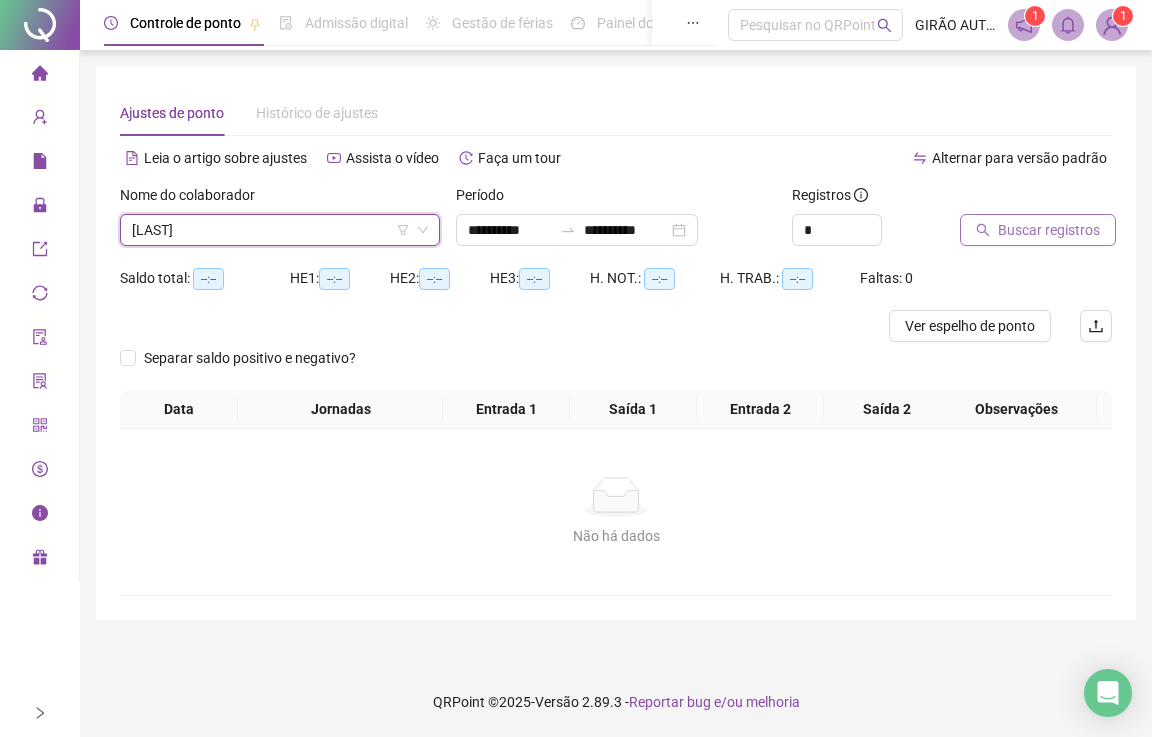 click on "Buscar registros" at bounding box center (1049, 230) 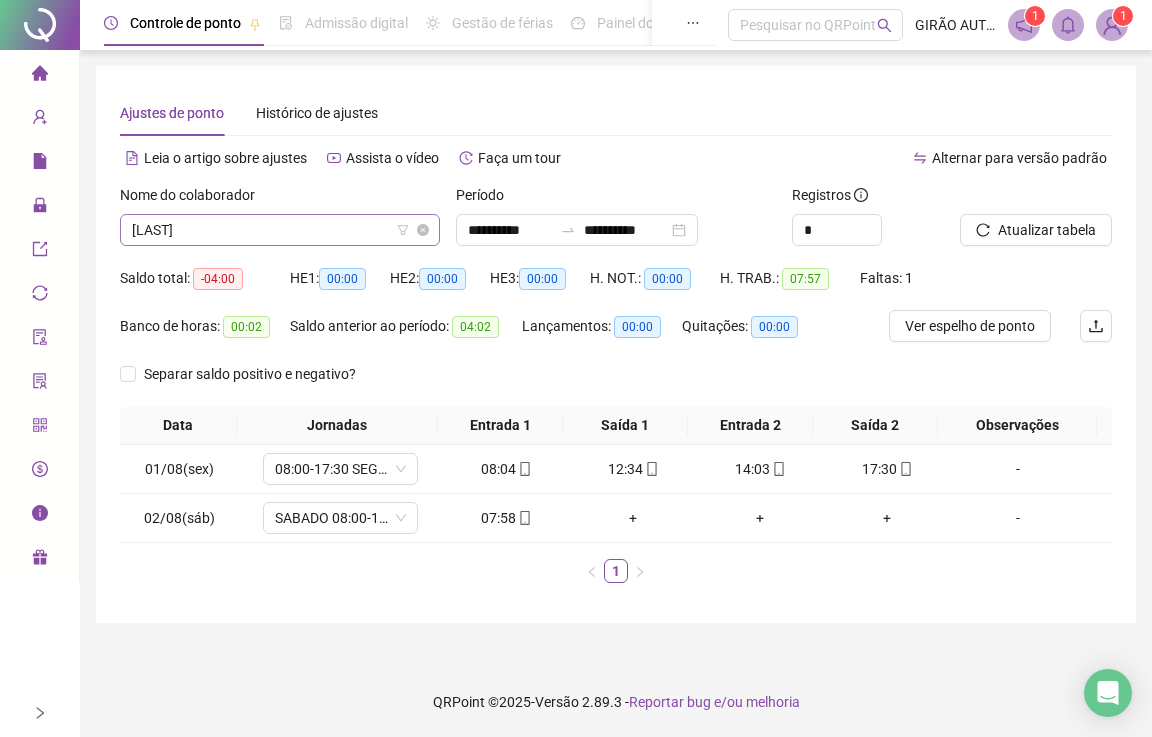 click on "[LAST]" at bounding box center (280, 230) 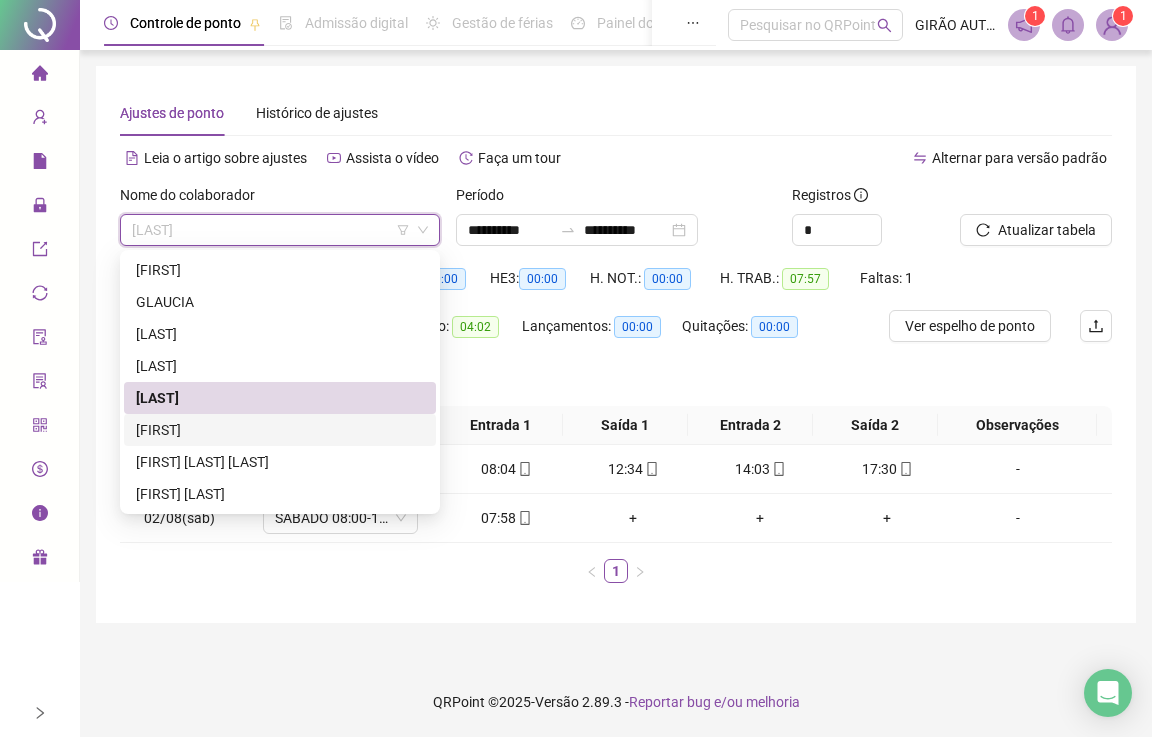drag, startPoint x: 176, startPoint y: 432, endPoint x: 227, endPoint y: 412, distance: 54.781384 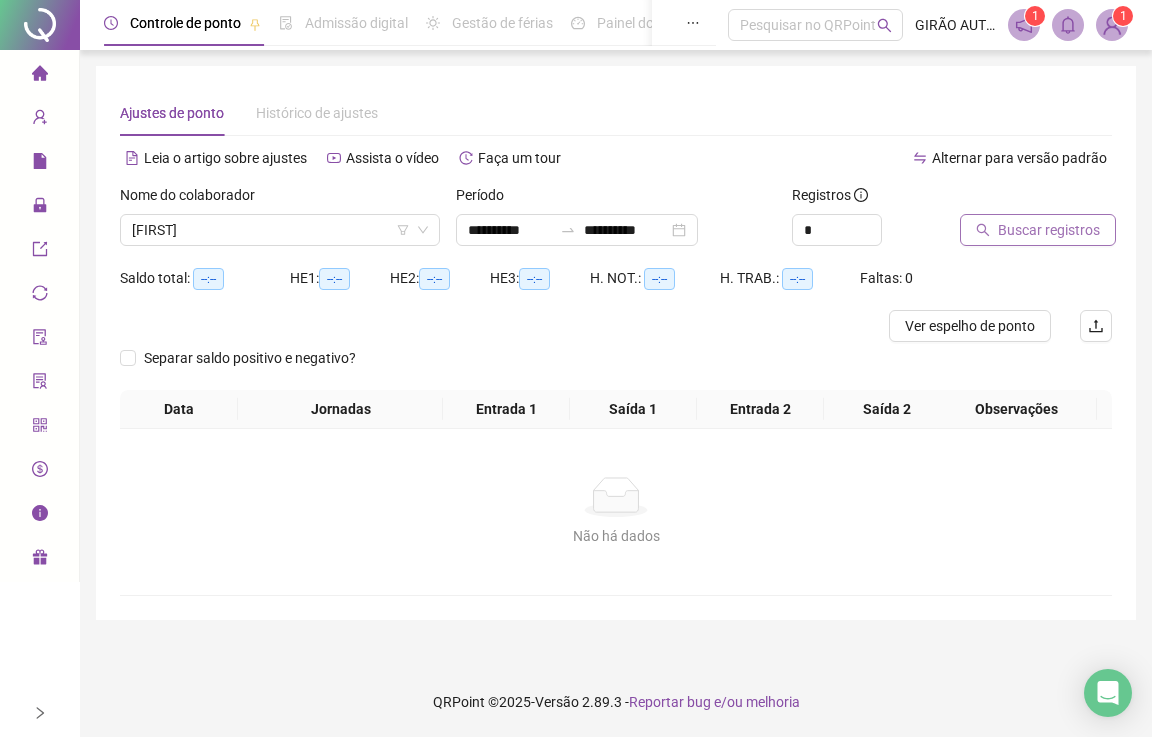 click 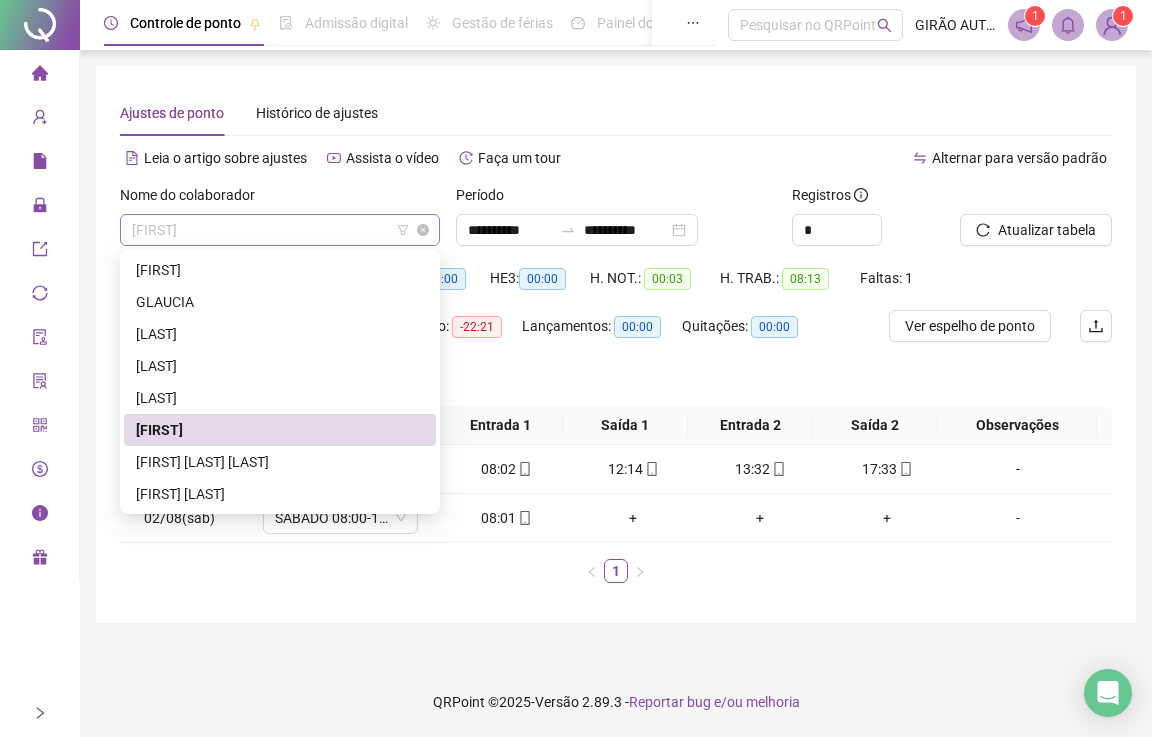 click on "[FIRST]" at bounding box center (280, 230) 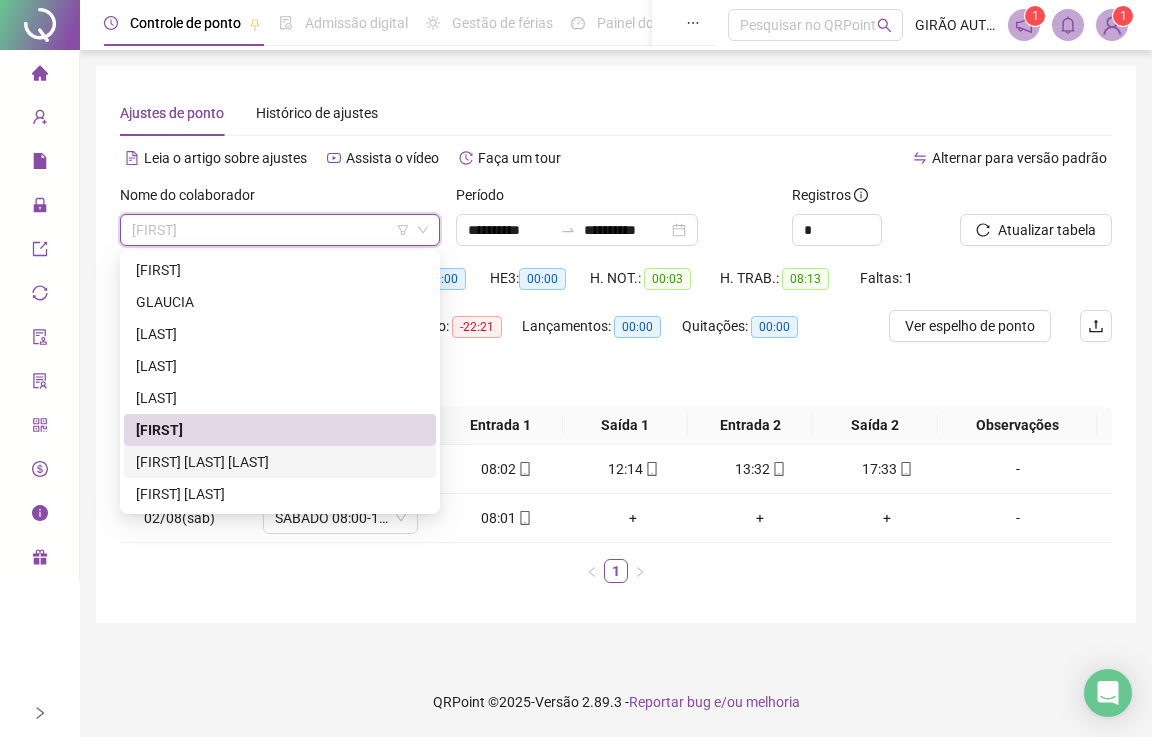 click on "[FIRST] [LAST] [LAST]" at bounding box center [280, 462] 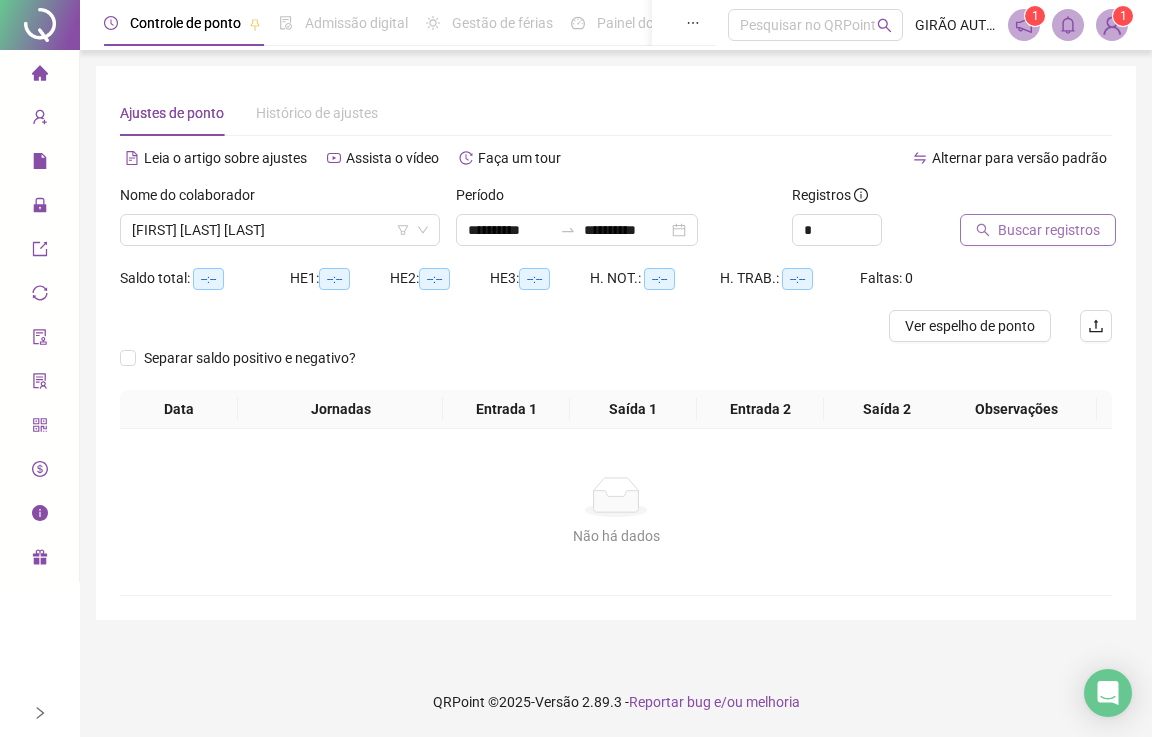 click on "Buscar registros" at bounding box center (1049, 230) 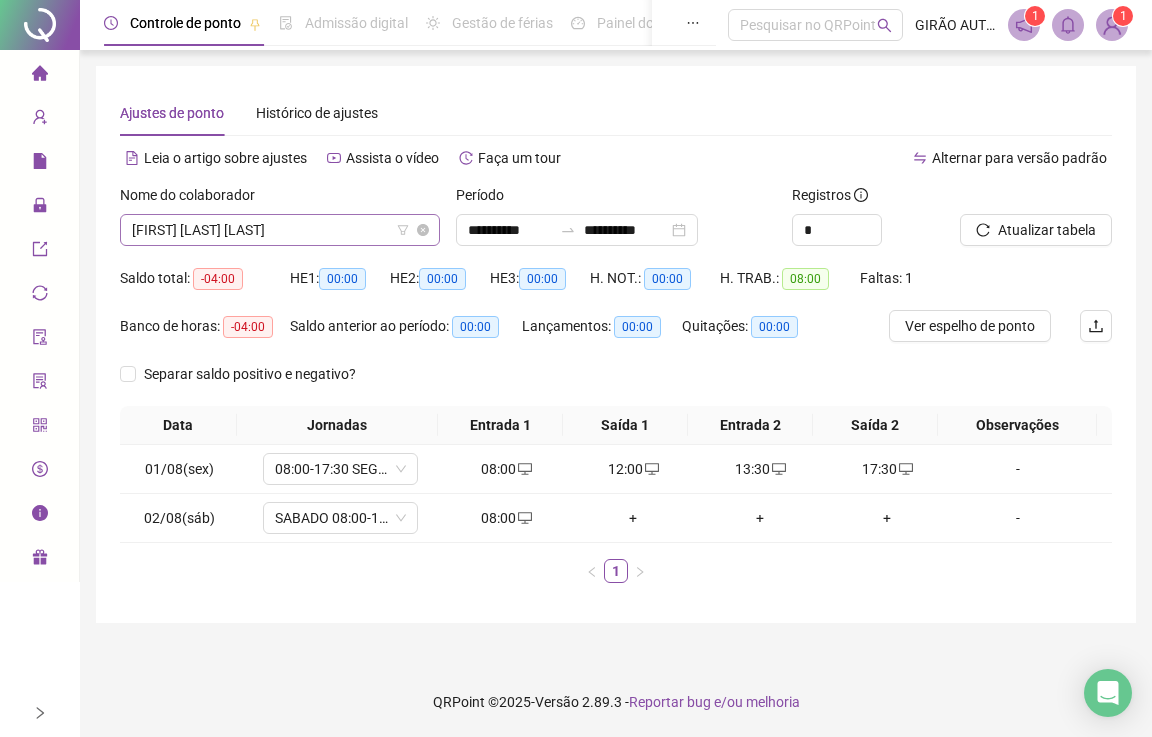 click on "[FIRST] [LAST] [LAST]" at bounding box center (280, 230) 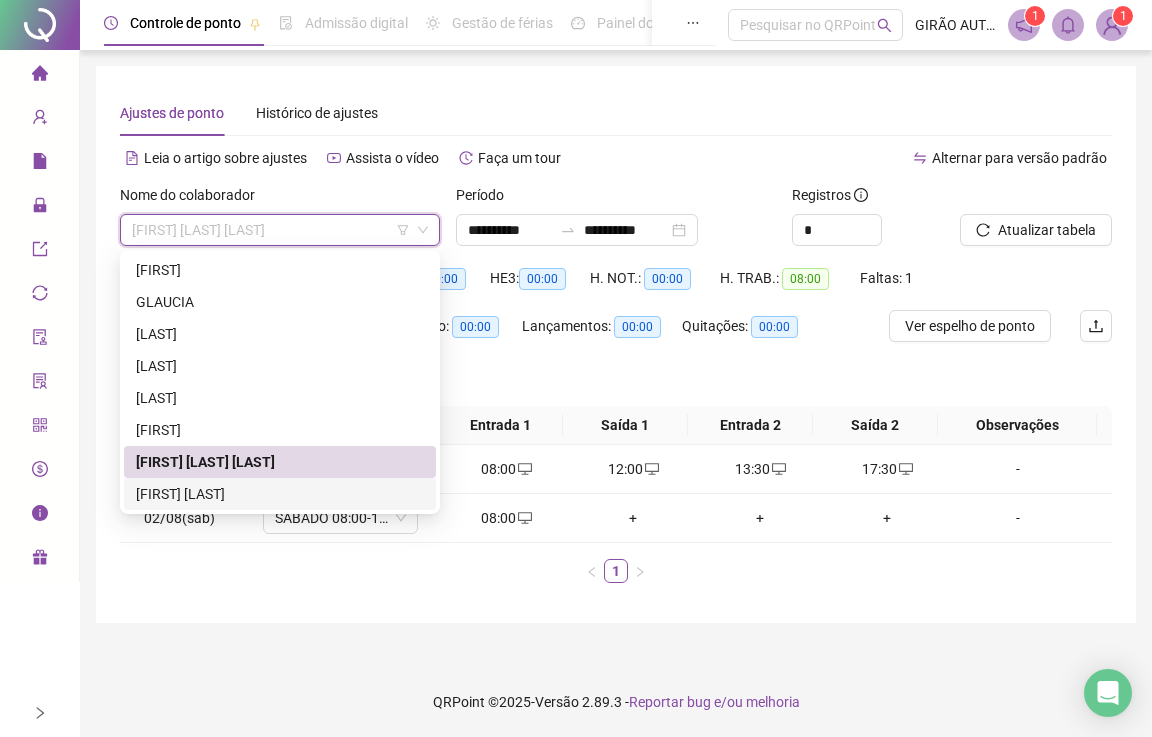 click on "[FIRST] [LAST]" at bounding box center (280, 494) 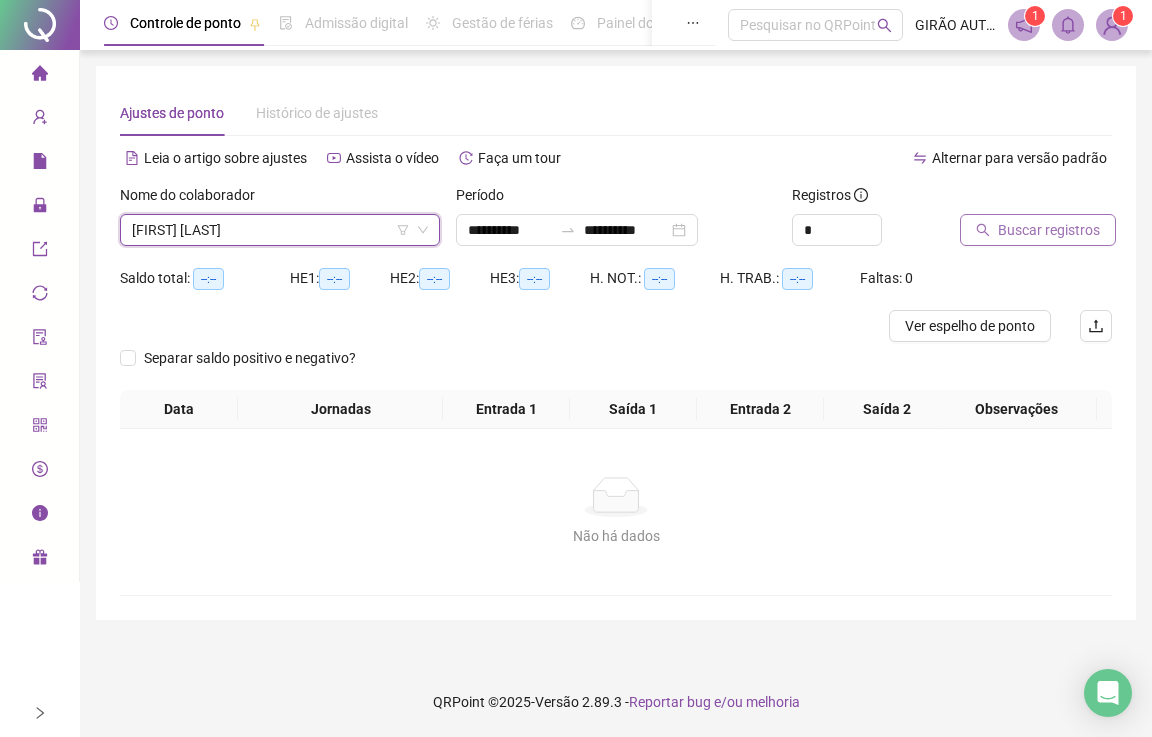 click on "Buscar registros" at bounding box center (1049, 230) 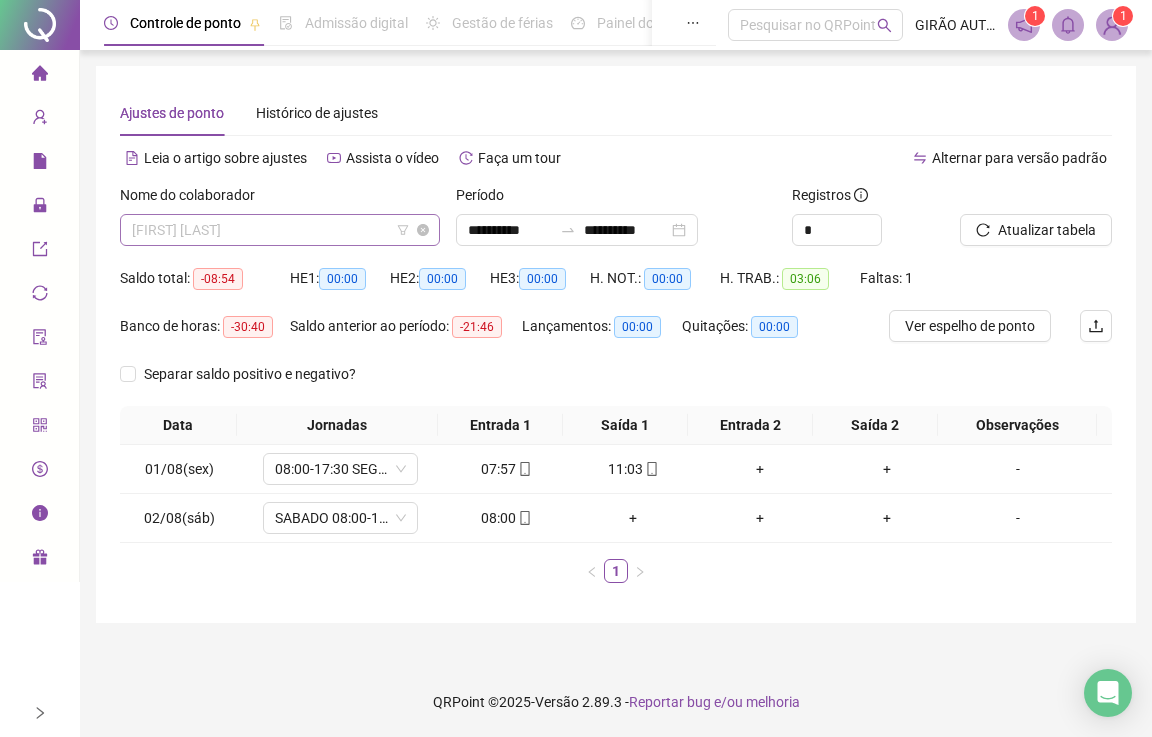 click on "[FIRST] [LAST]" at bounding box center (280, 230) 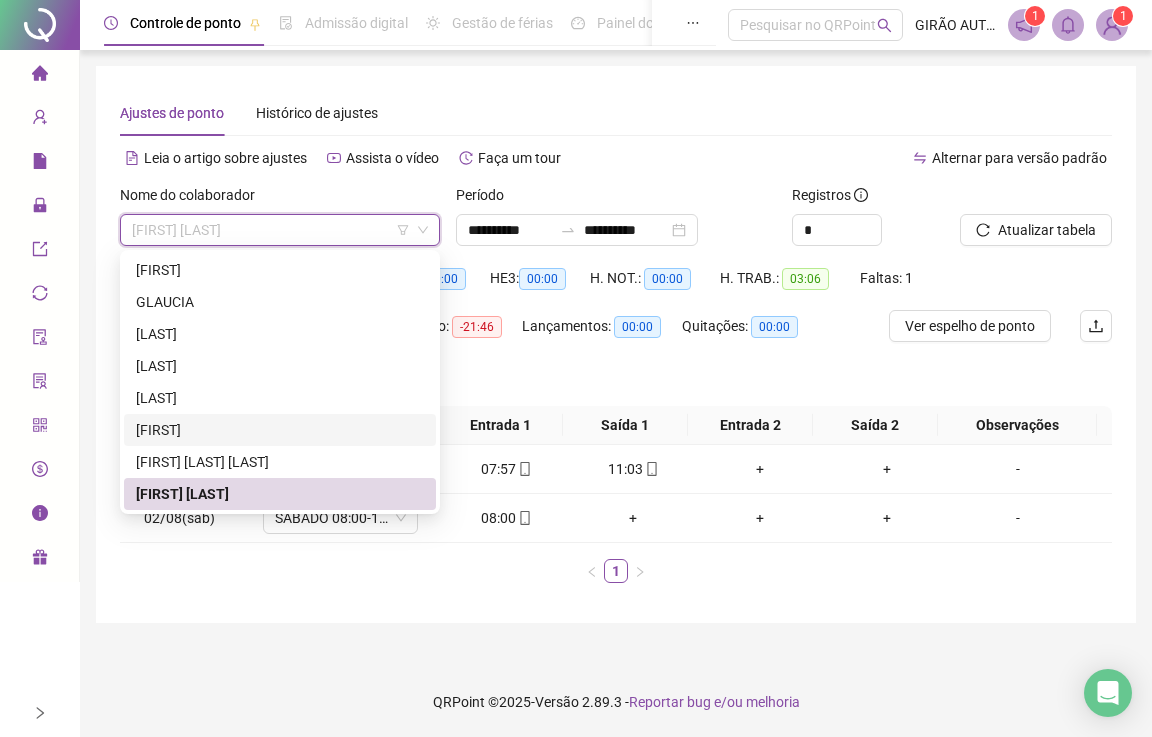 click on "[FIRST]" at bounding box center [280, 430] 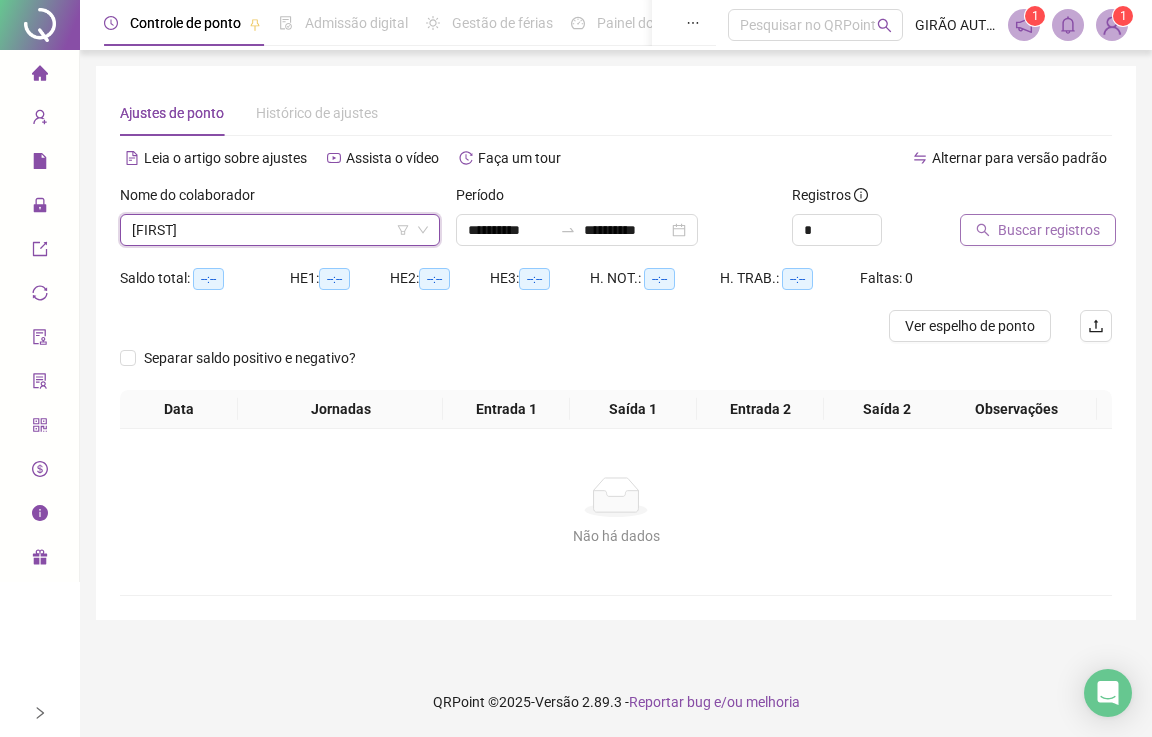 click on "Buscar registros" at bounding box center [1049, 230] 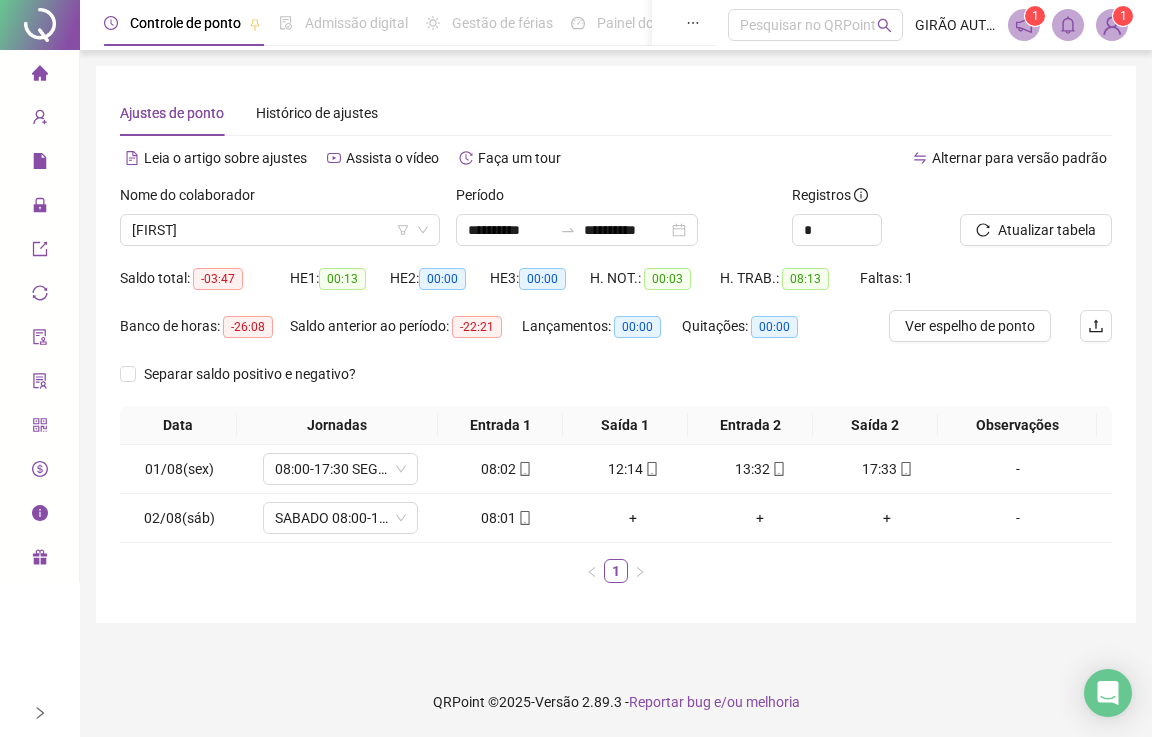 click 